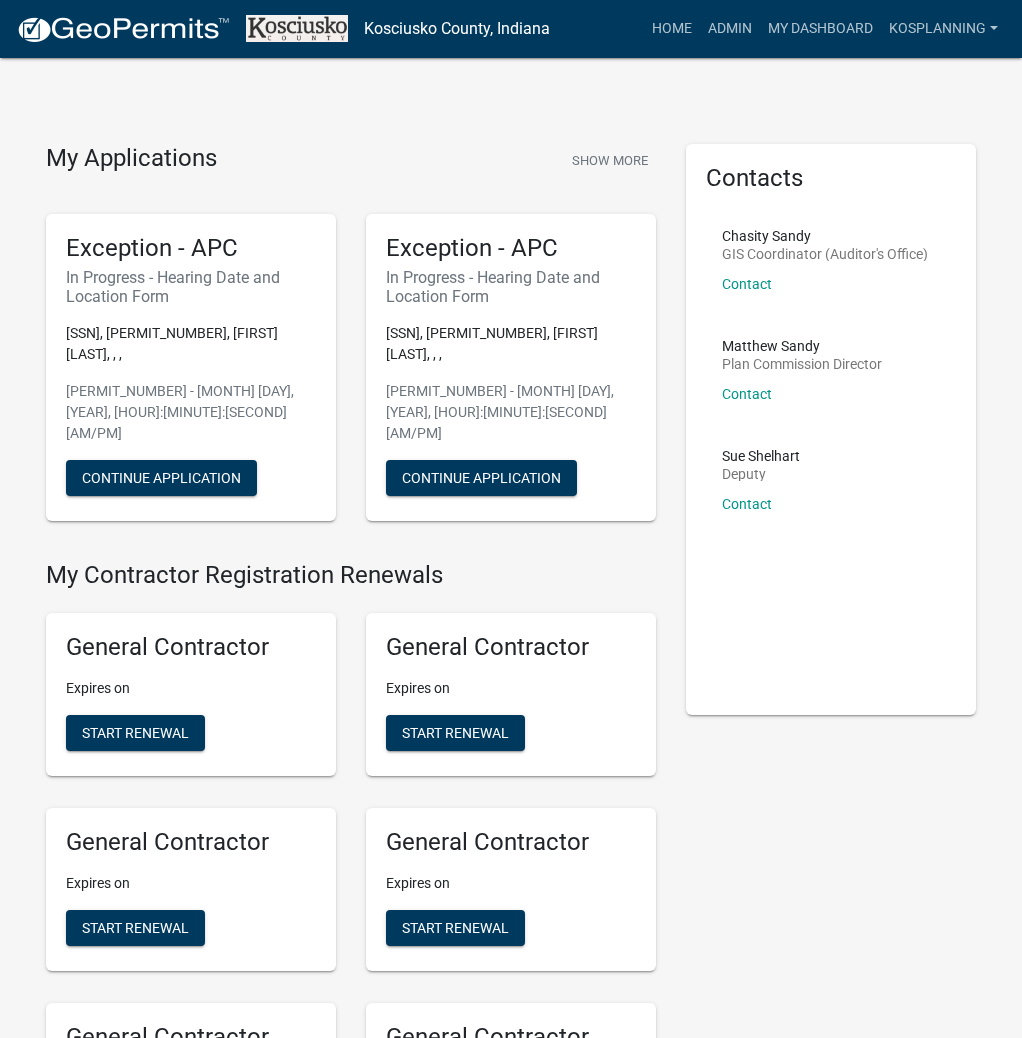 scroll, scrollTop: 0, scrollLeft: 0, axis: both 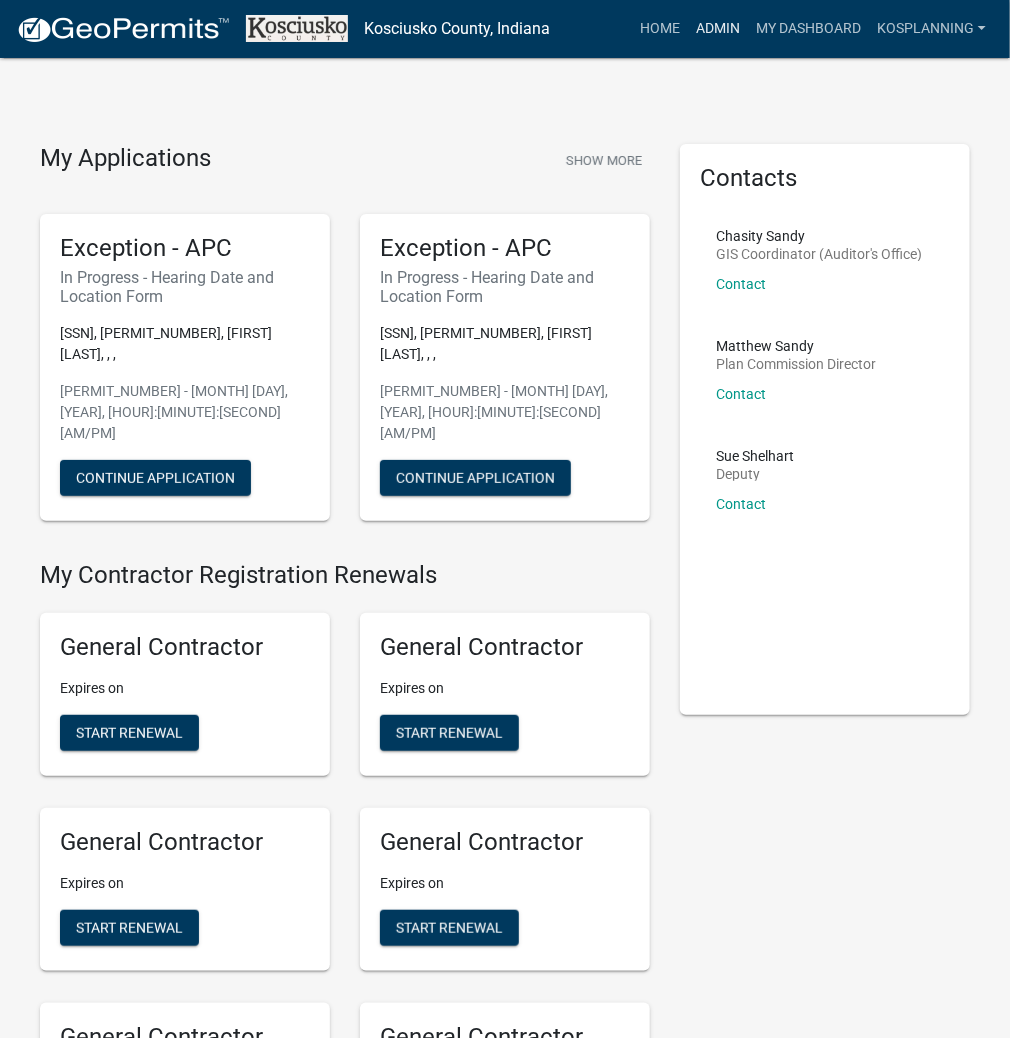 click on "Admin" at bounding box center [718, 29] 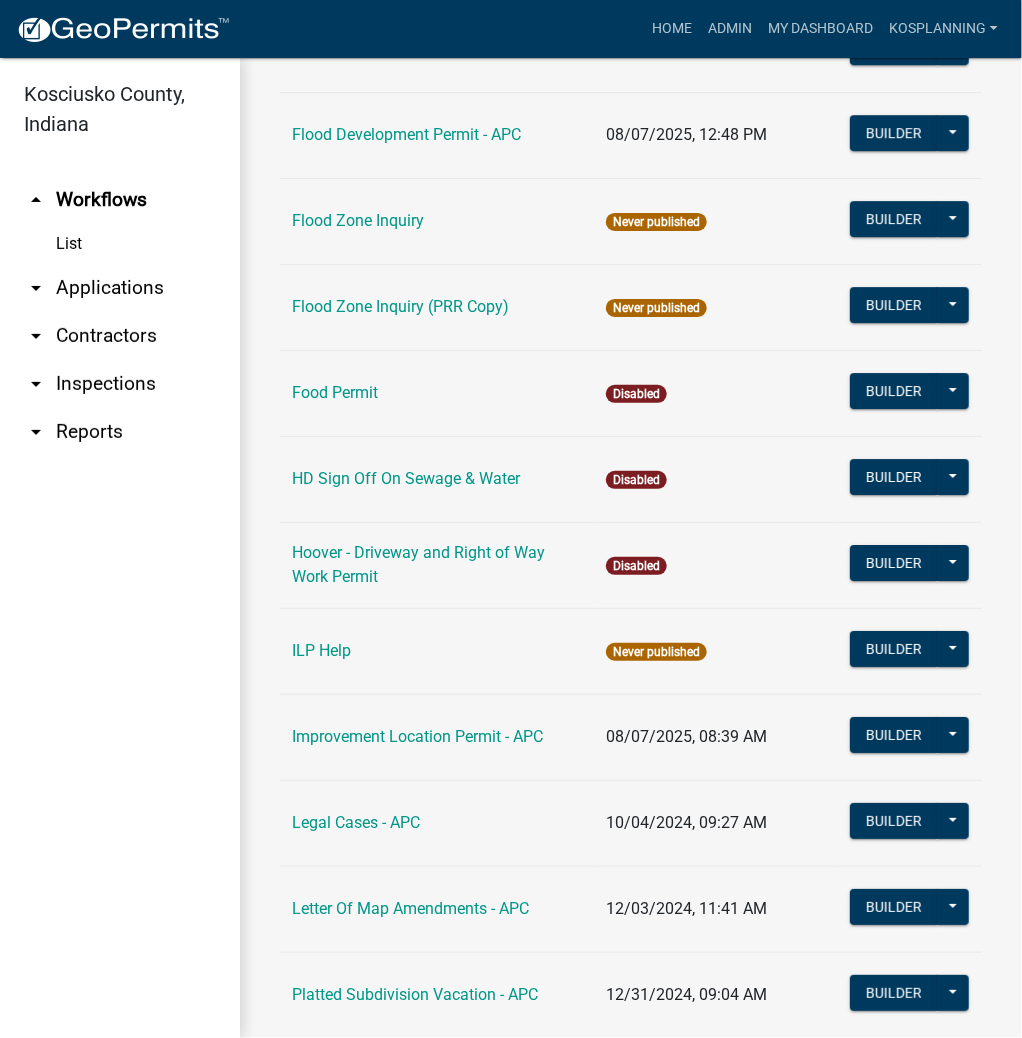 scroll, scrollTop: 2160, scrollLeft: 0, axis: vertical 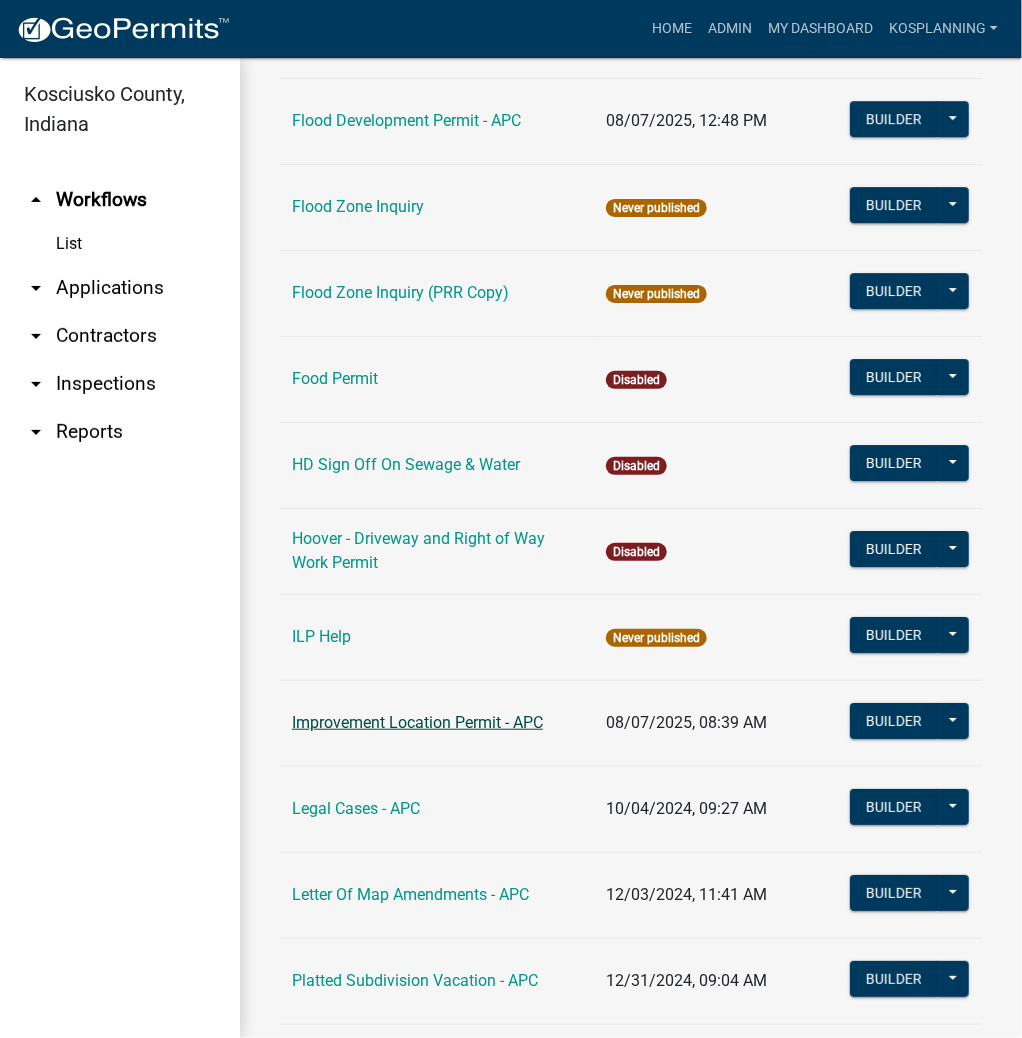 click on "Improvement Location Permit - APC" at bounding box center [417, 722] 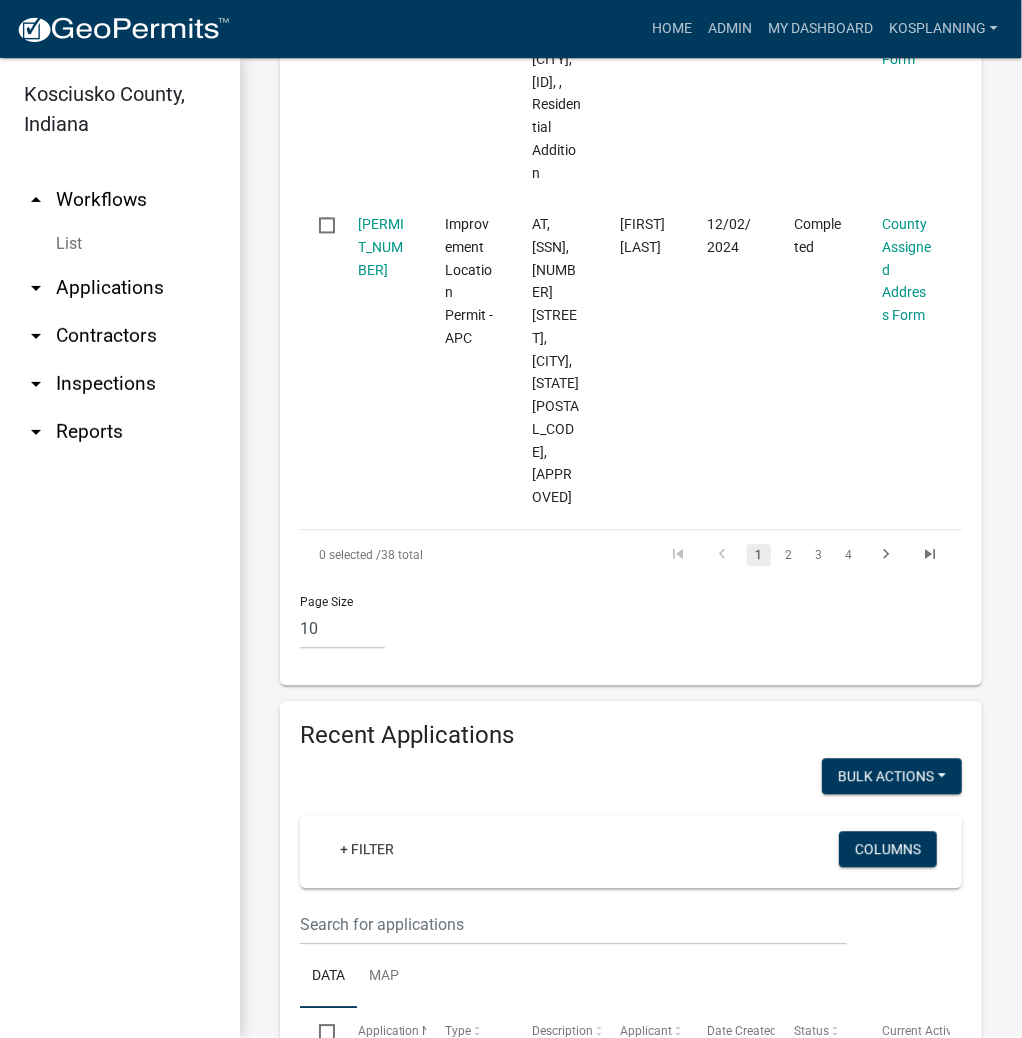 scroll, scrollTop: 4000, scrollLeft: 0, axis: vertical 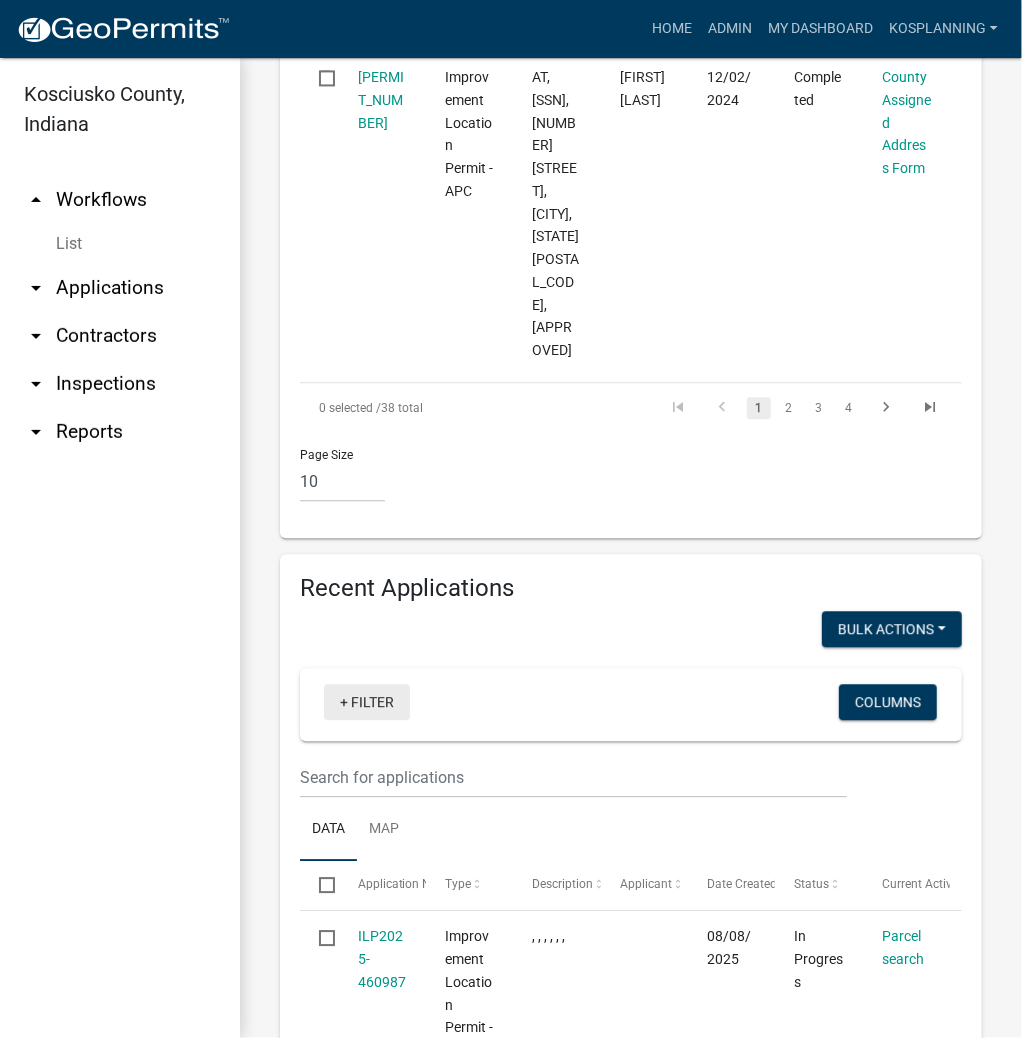 click on "+ Filter" 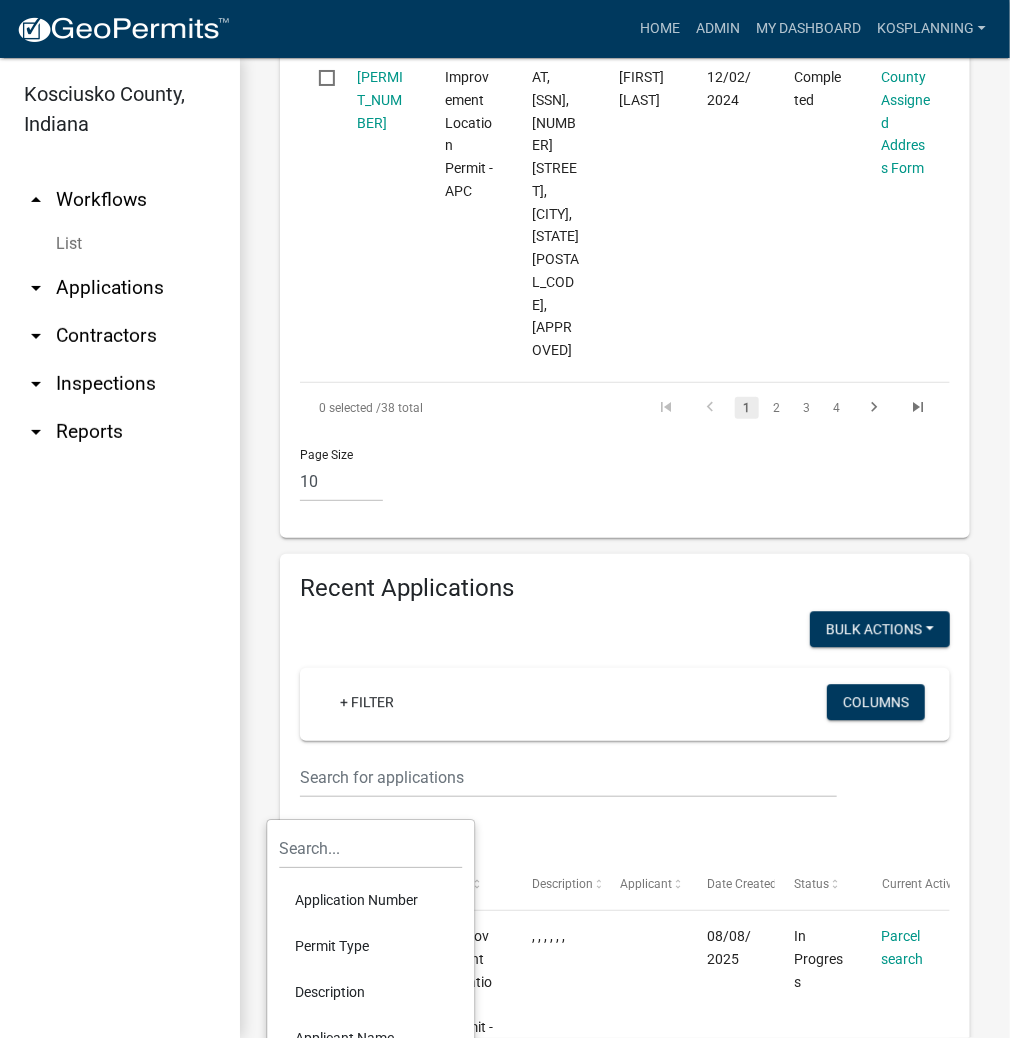click on "Application Number" at bounding box center (370, 900) 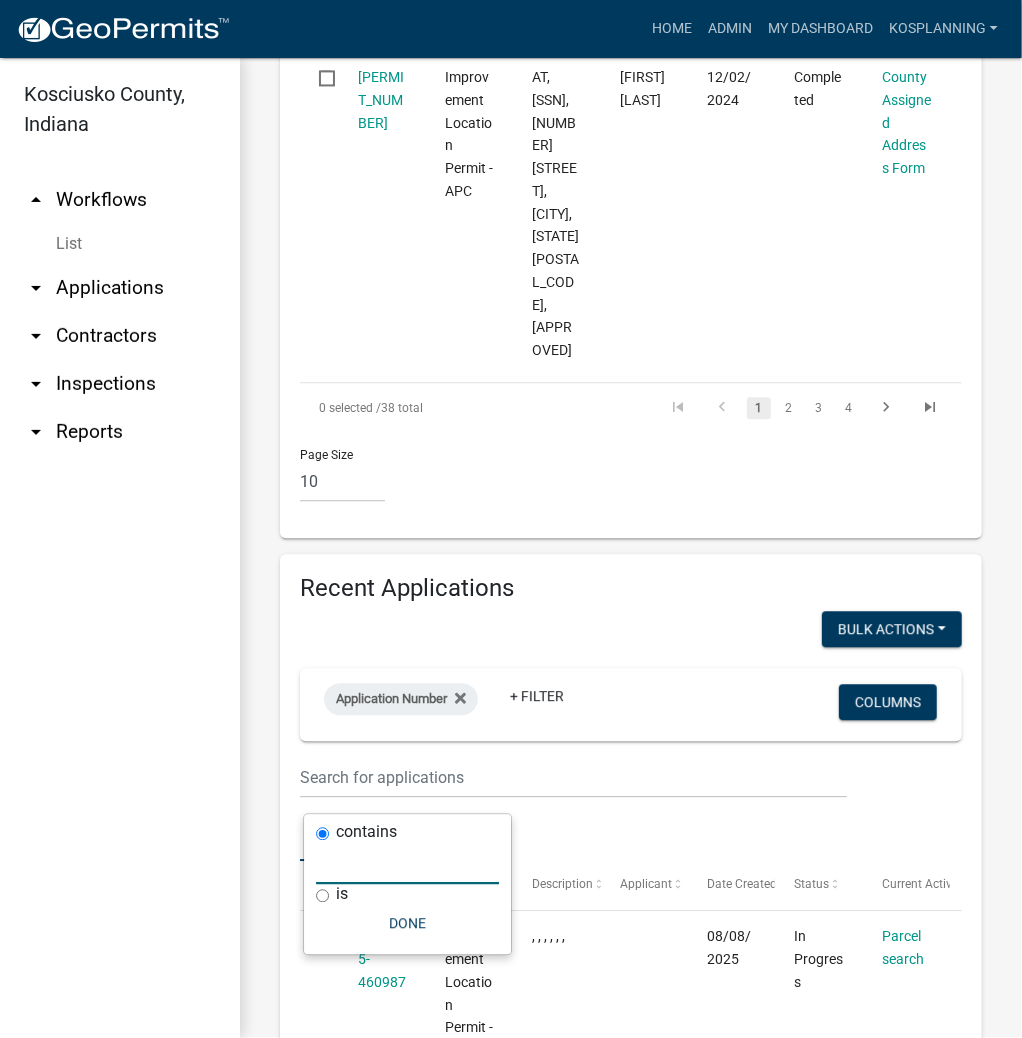 click at bounding box center (407, 864) 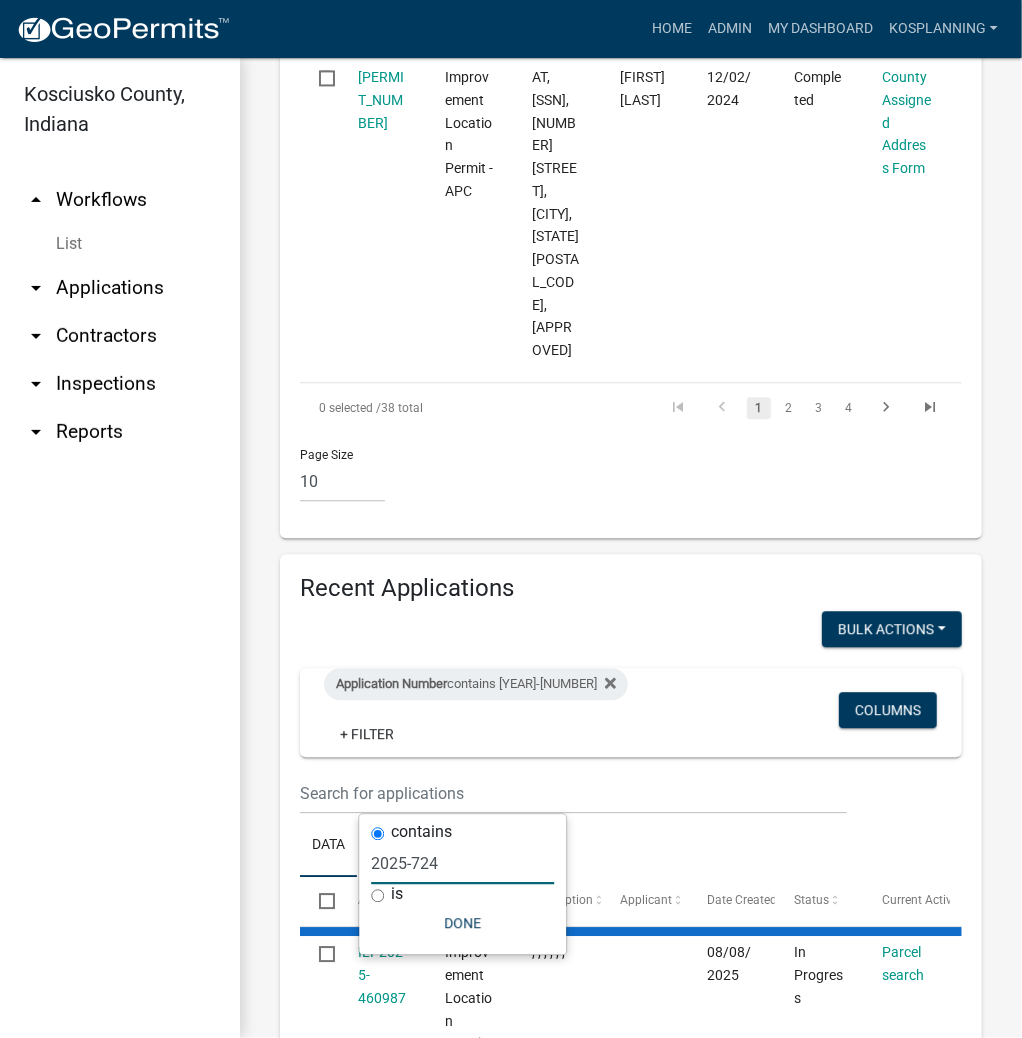 type on "2025-724" 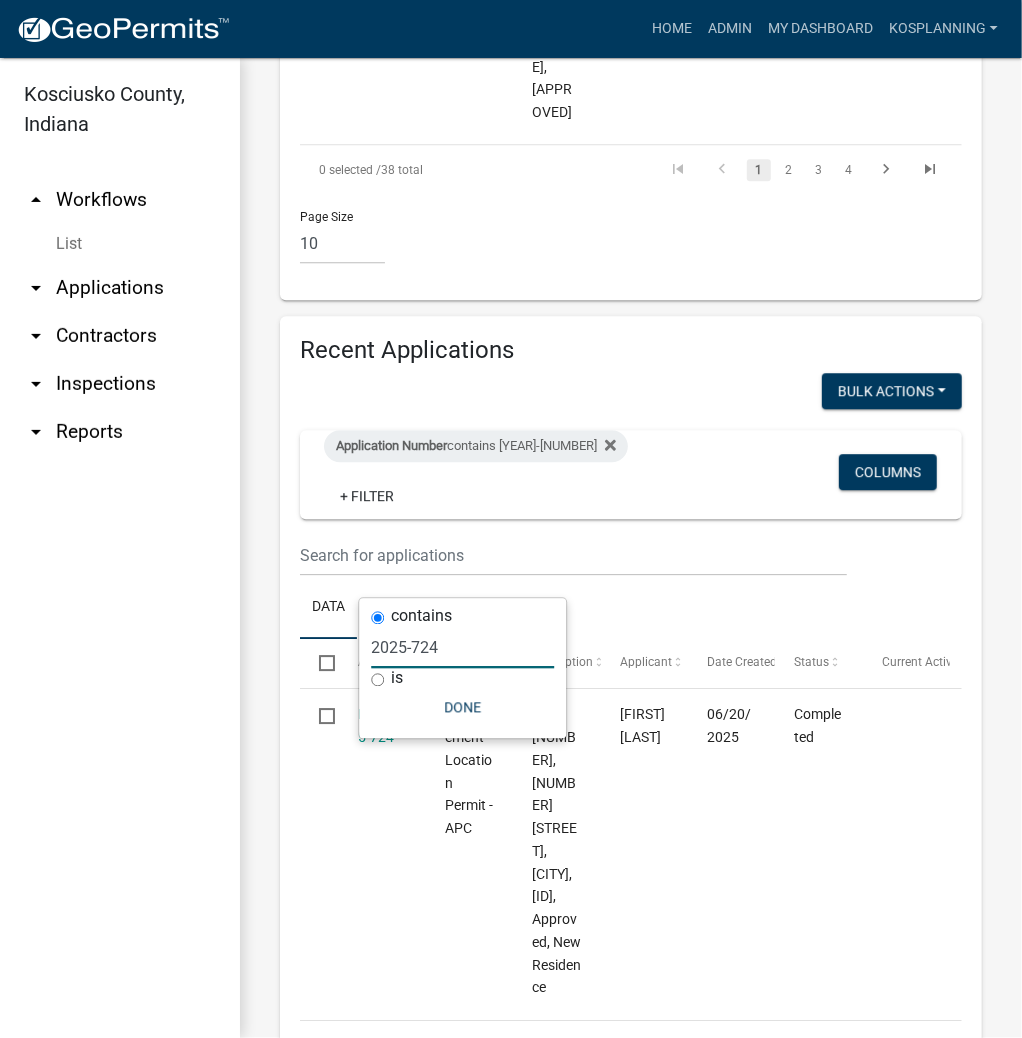 scroll, scrollTop: 4240, scrollLeft: 0, axis: vertical 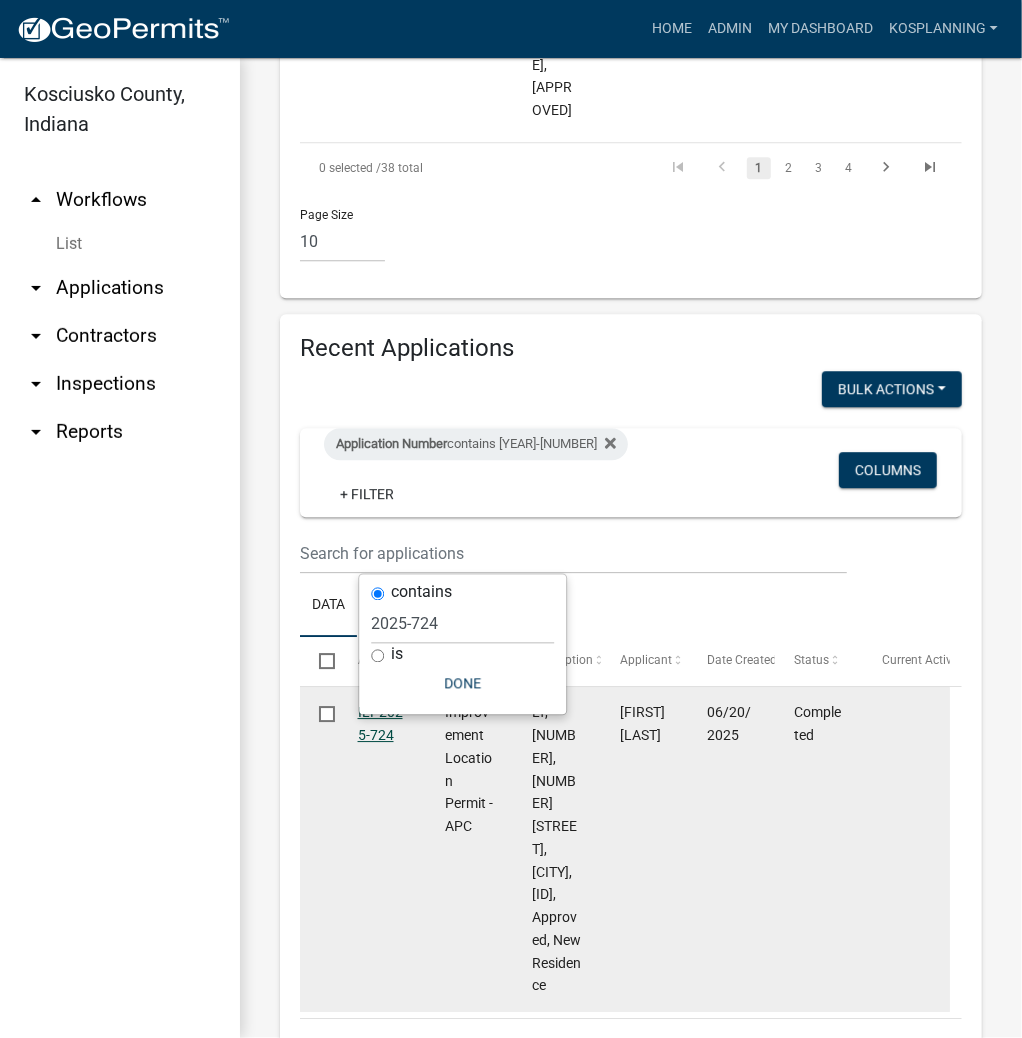 click on "ILP2025-724" 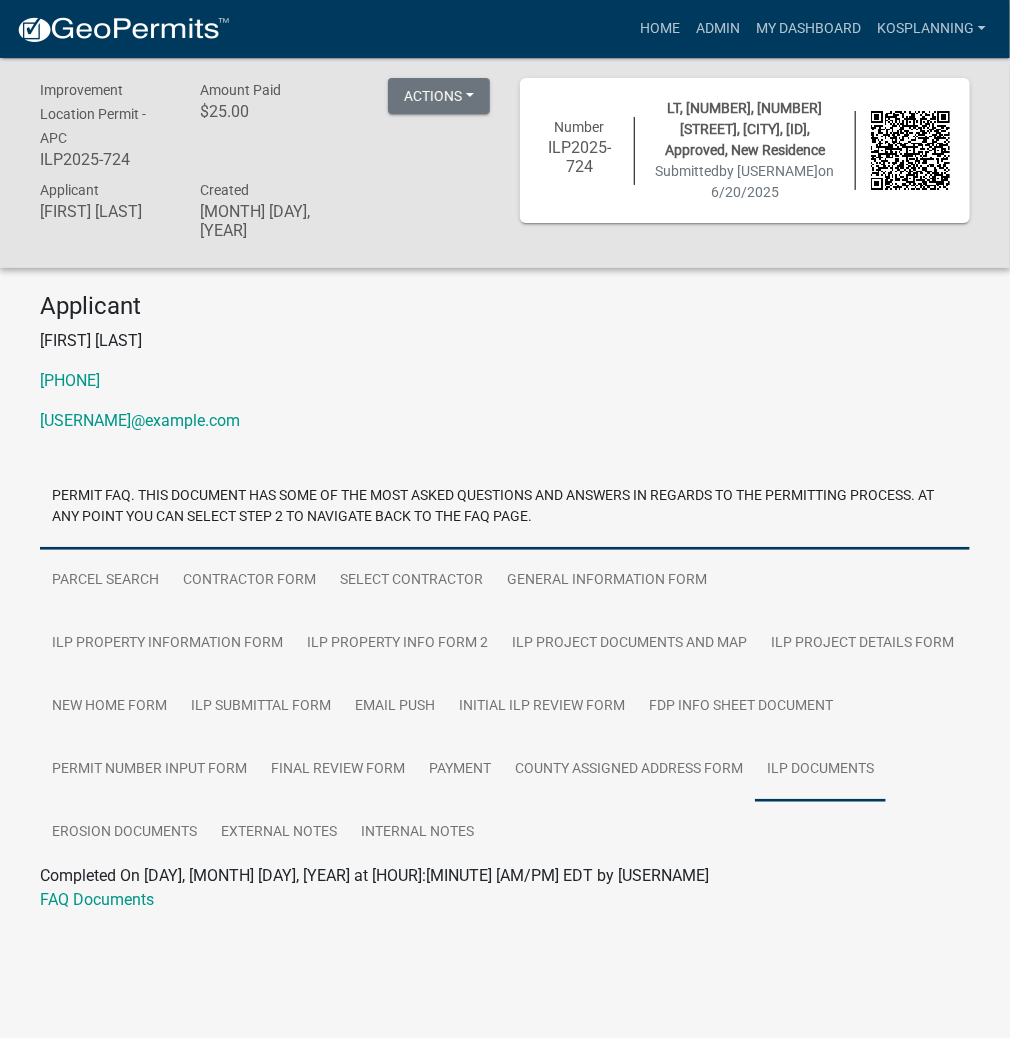 click on "ILP Documents" at bounding box center (820, 770) 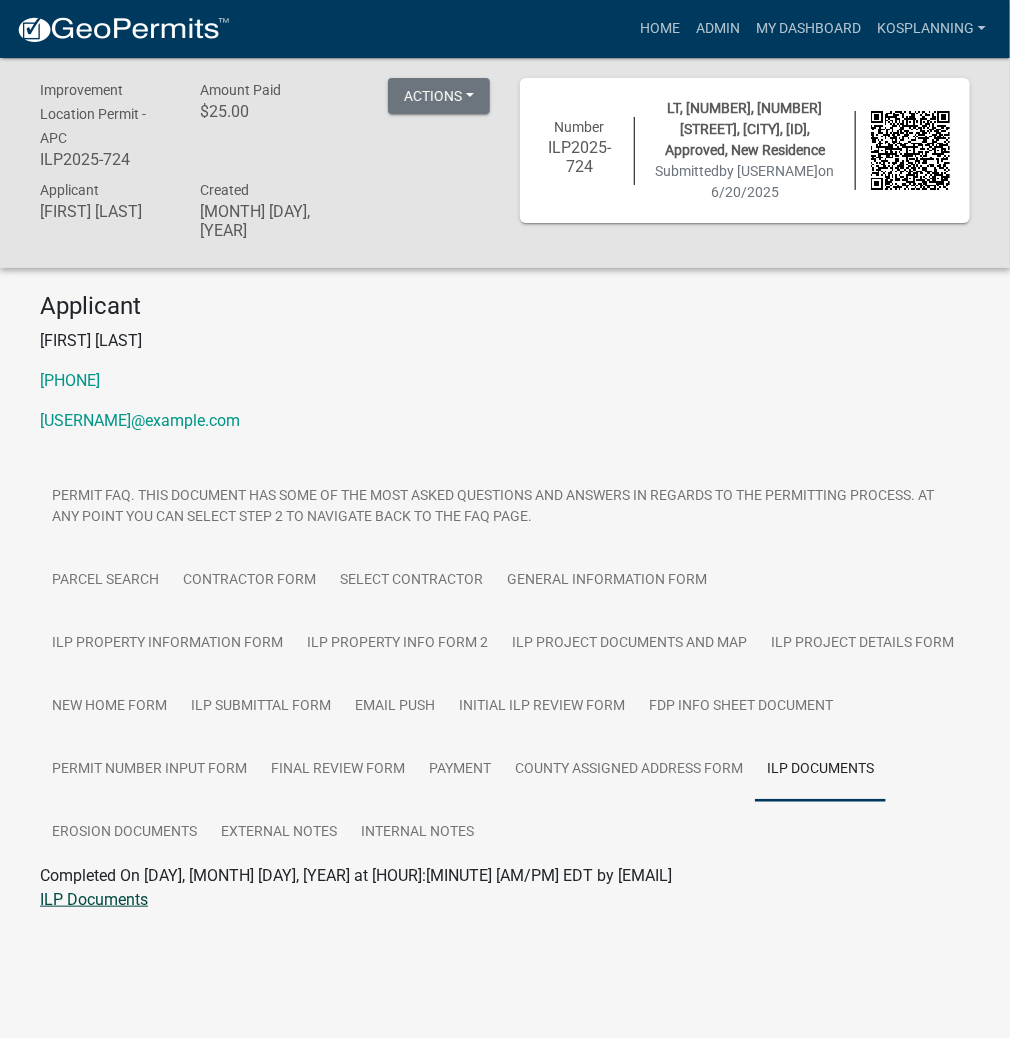 click on "ILP Documents" 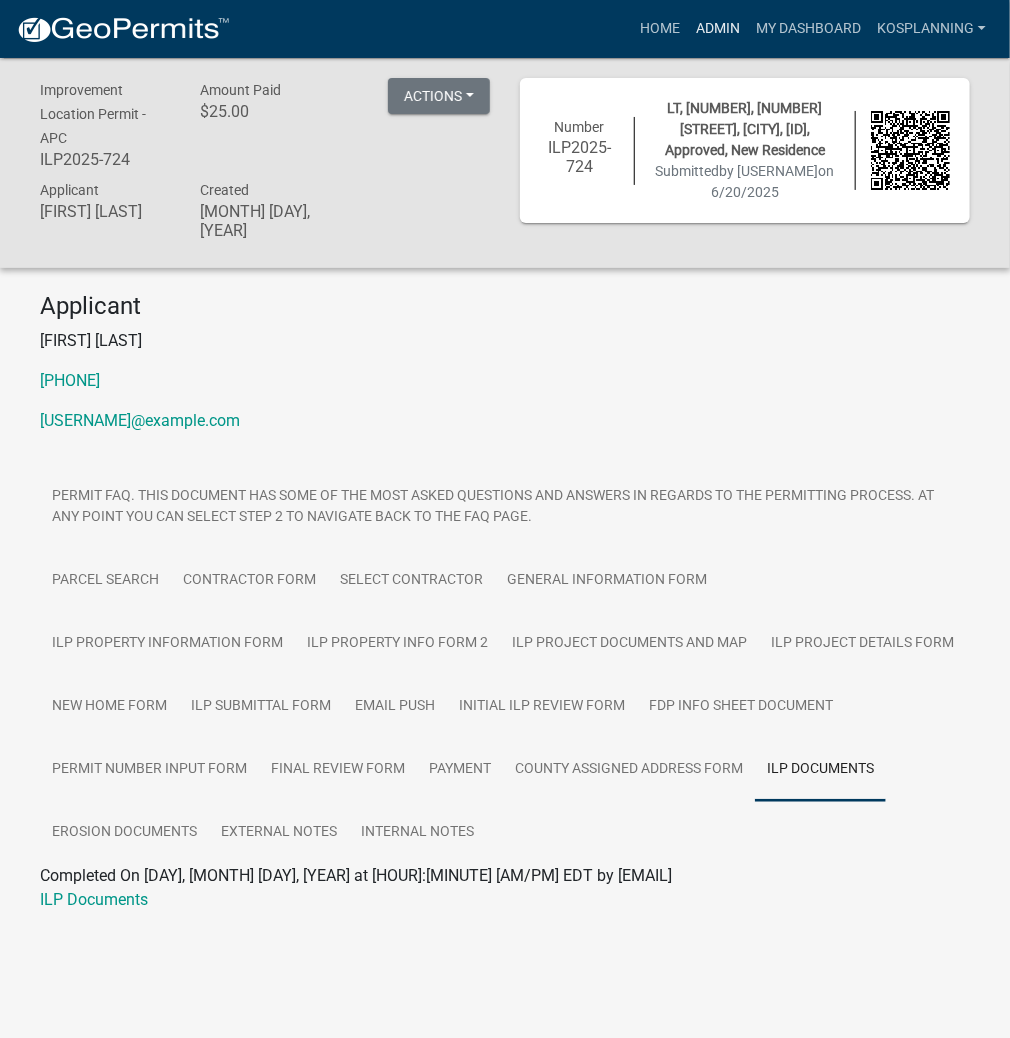 click on "Admin" at bounding box center [718, 29] 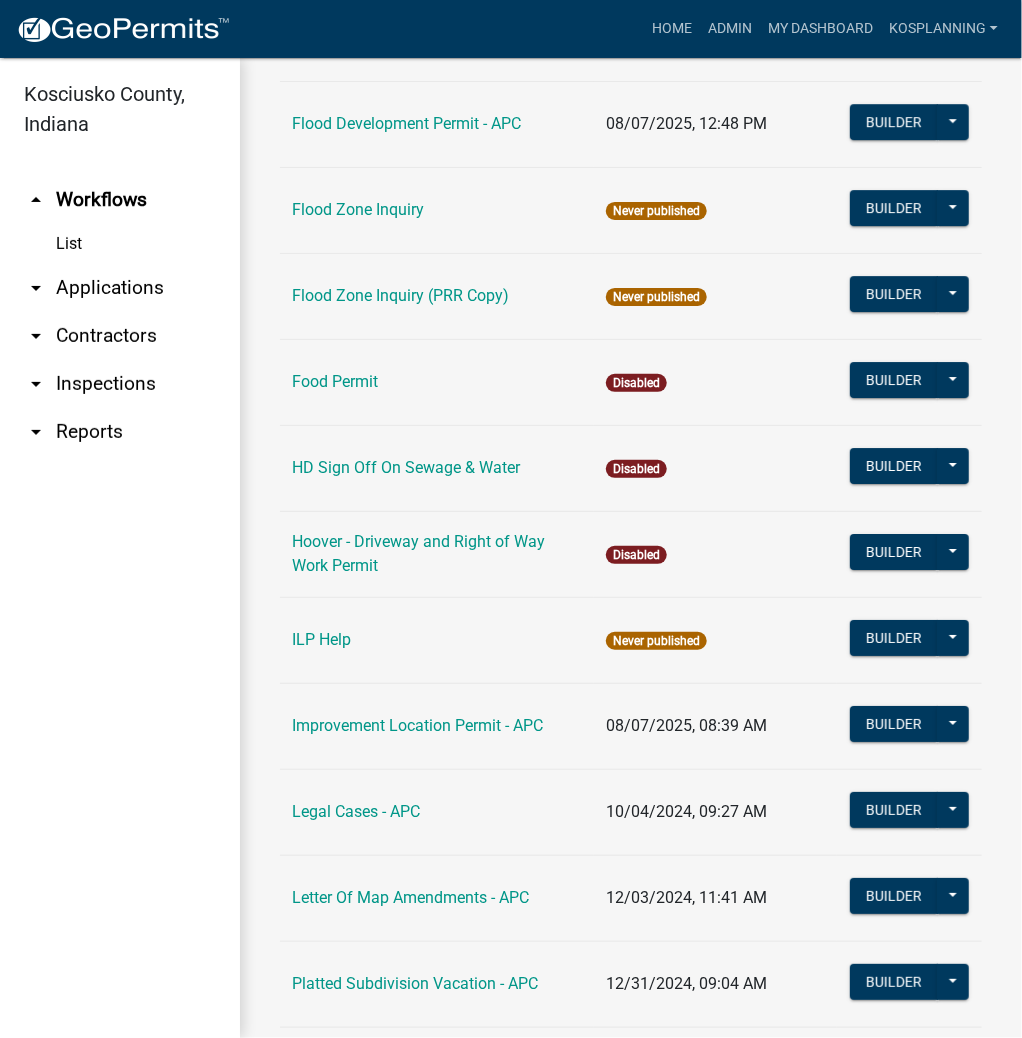 scroll, scrollTop: 2160, scrollLeft: 0, axis: vertical 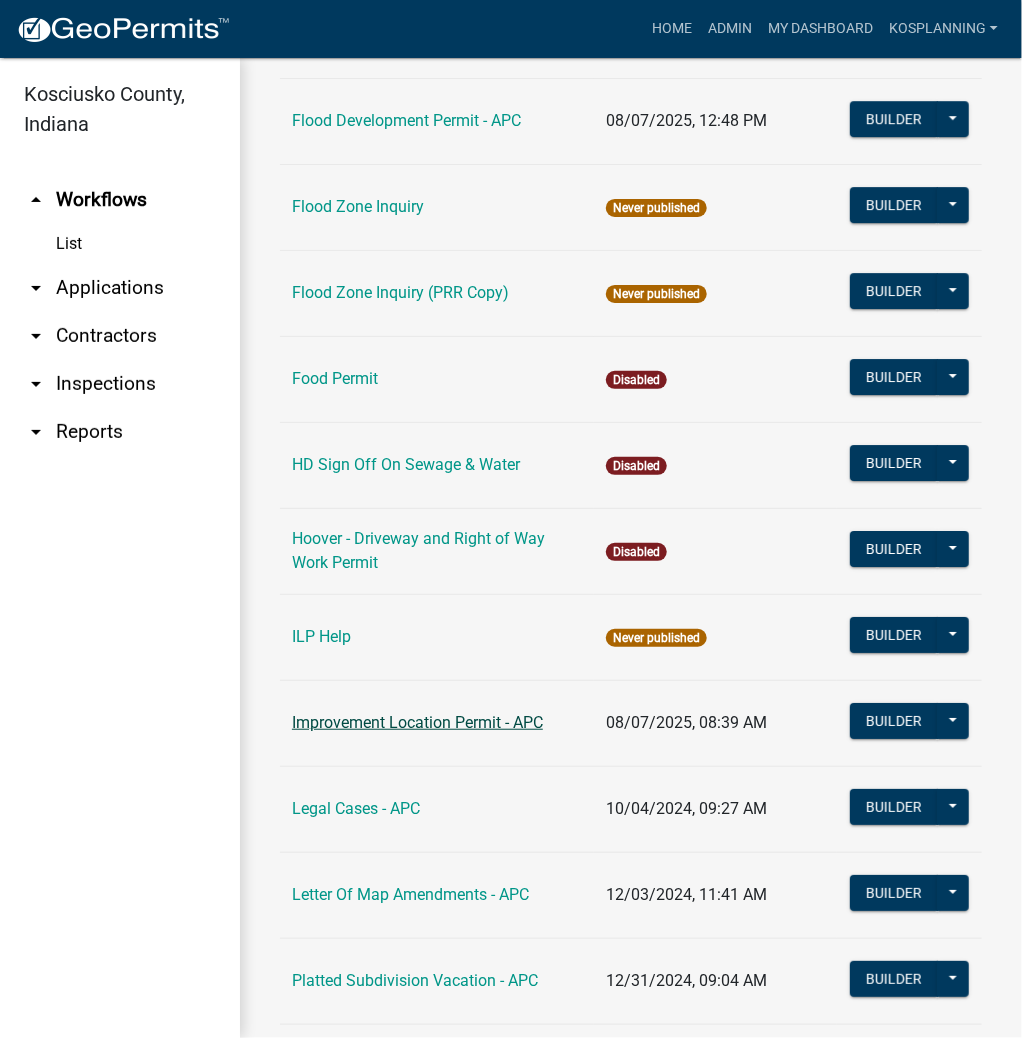 click on "Improvement Location Permit - APC" at bounding box center [417, 722] 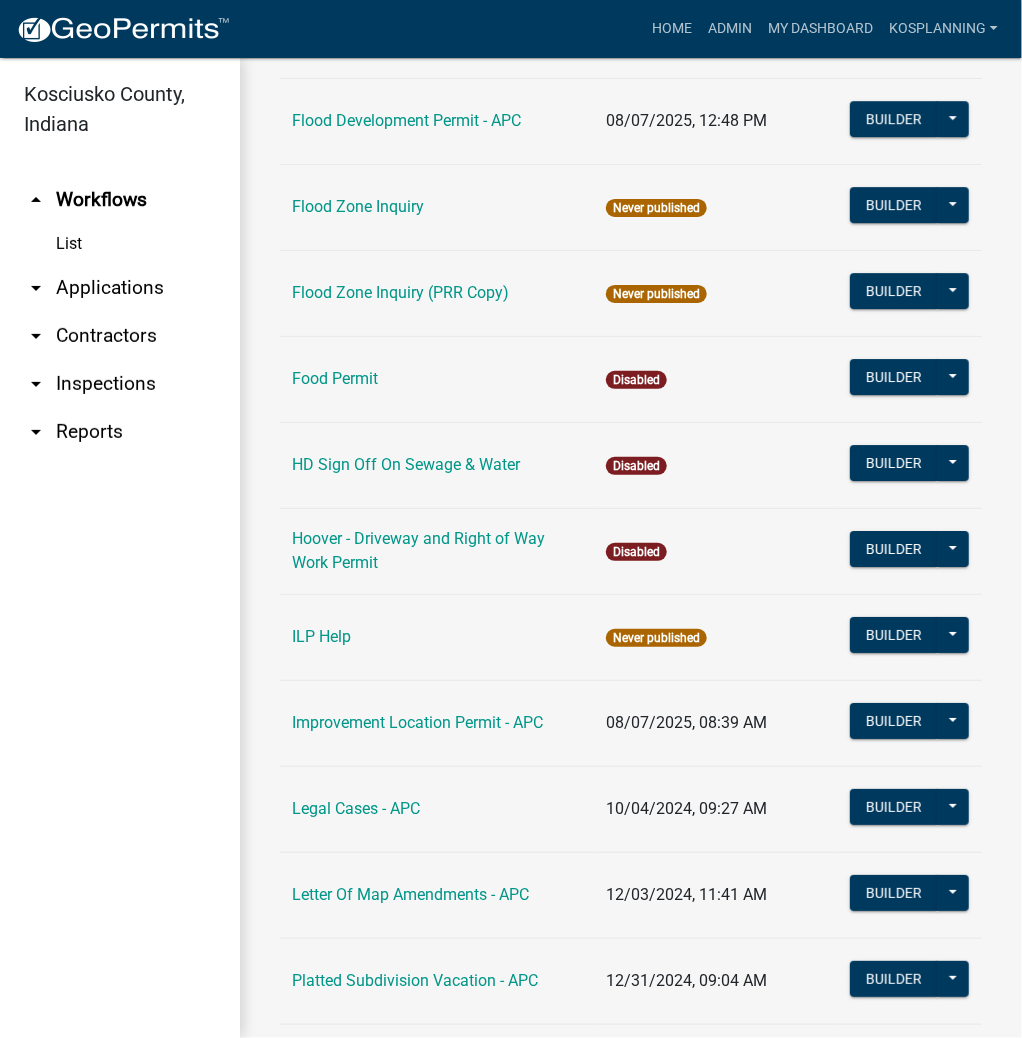 scroll, scrollTop: 0, scrollLeft: 0, axis: both 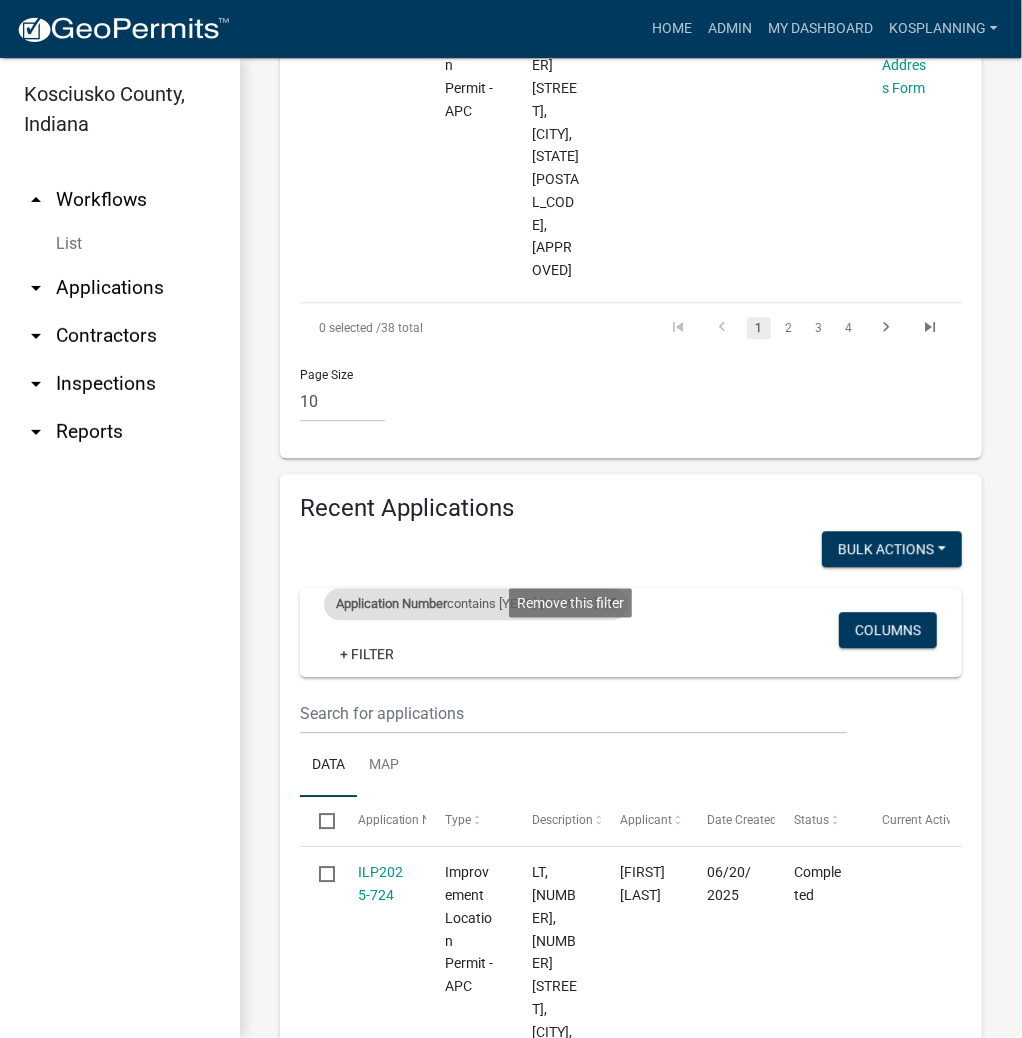 click at bounding box center [606, 604] 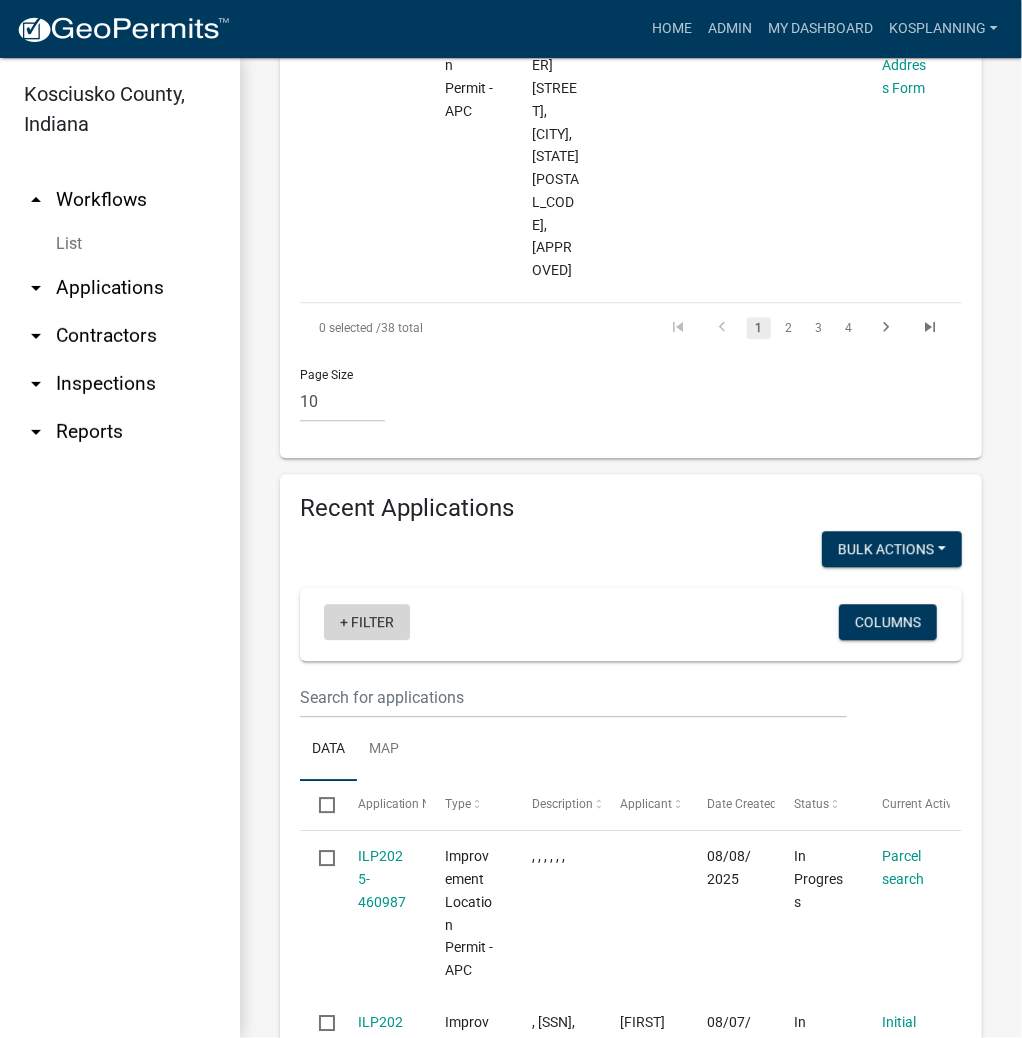 click on "+ Filter" 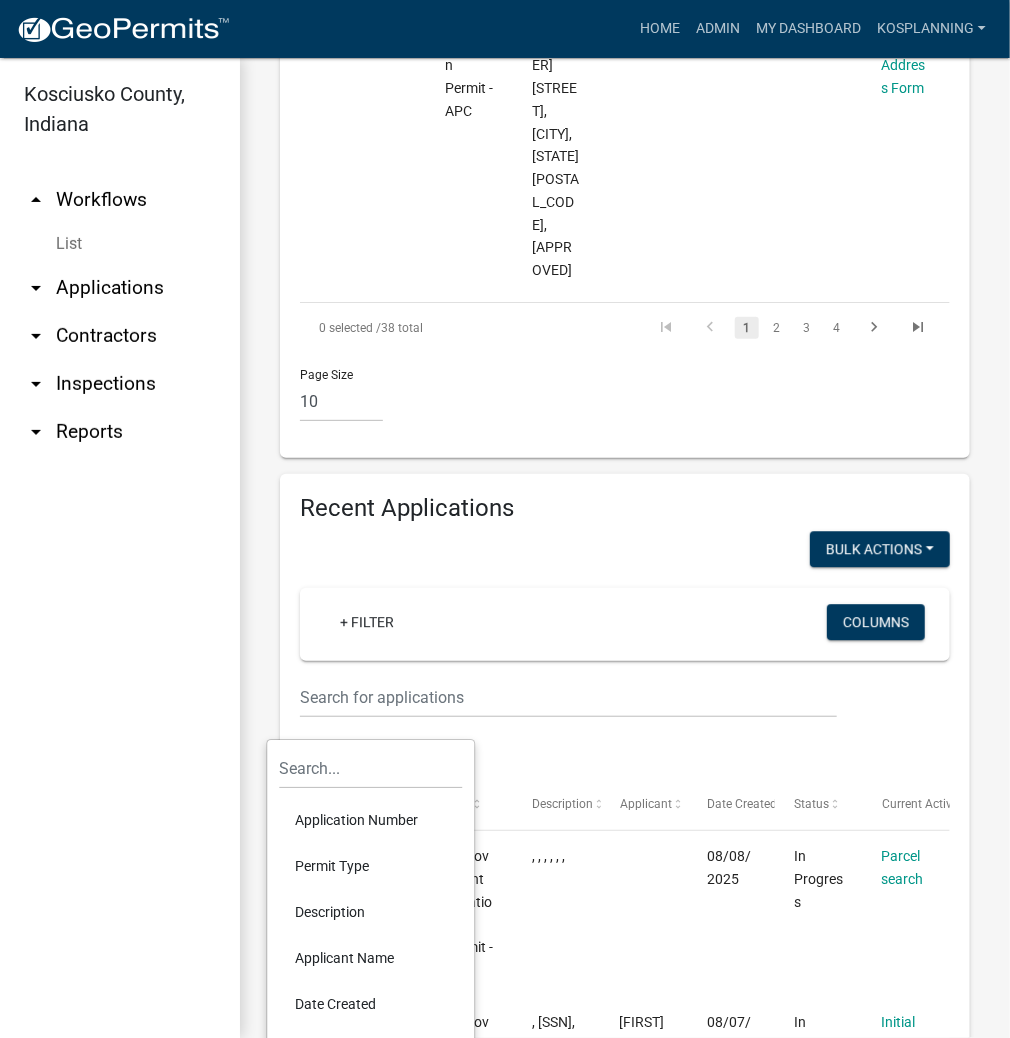 click on "Application Number" at bounding box center (370, 820) 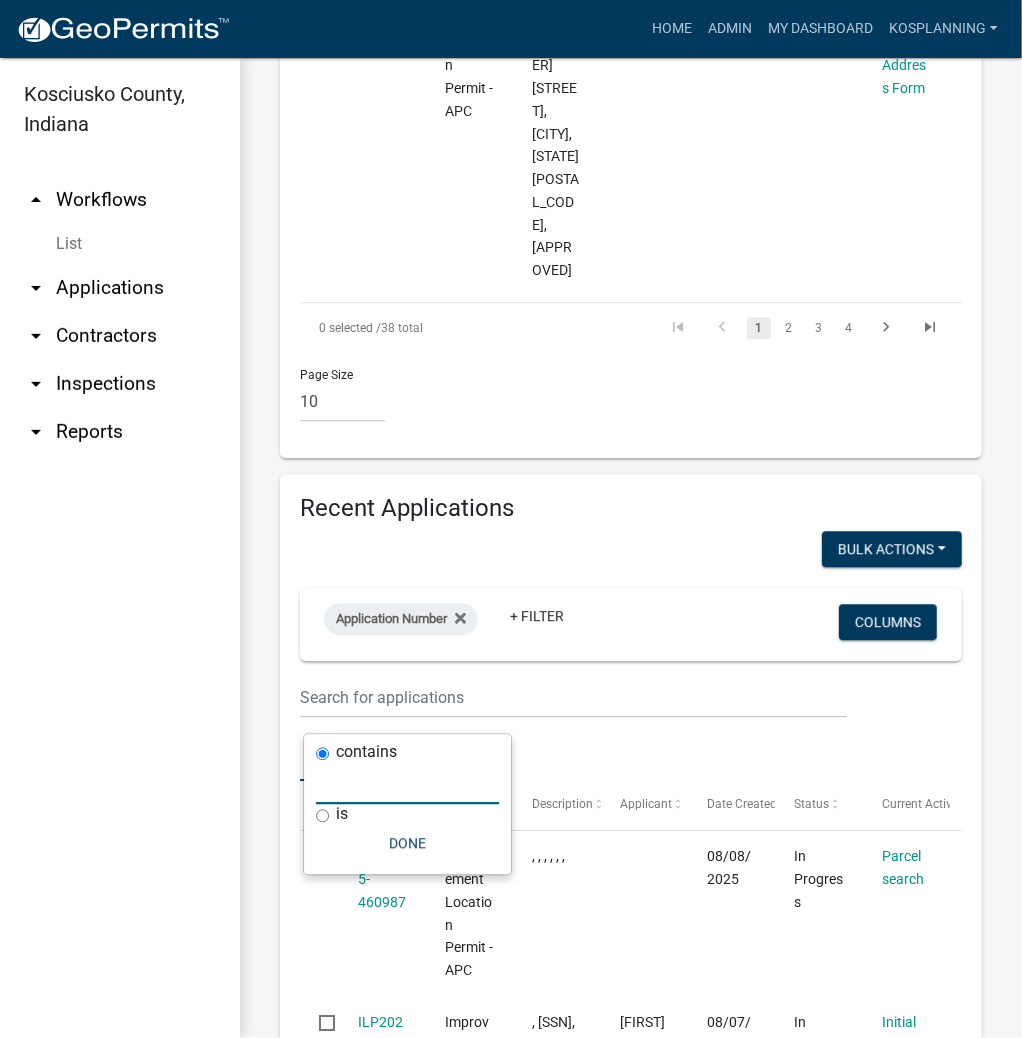 click at bounding box center [407, 784] 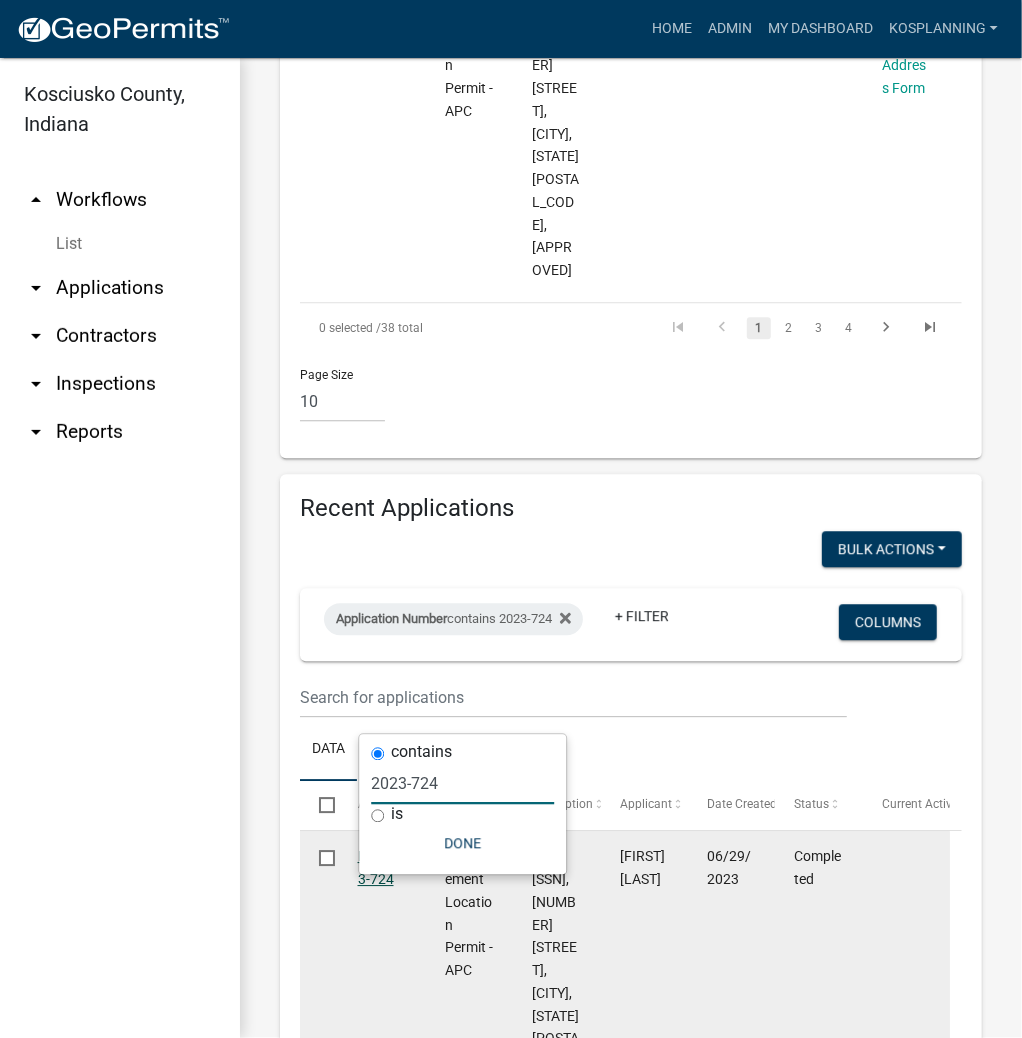 type on "2023-724" 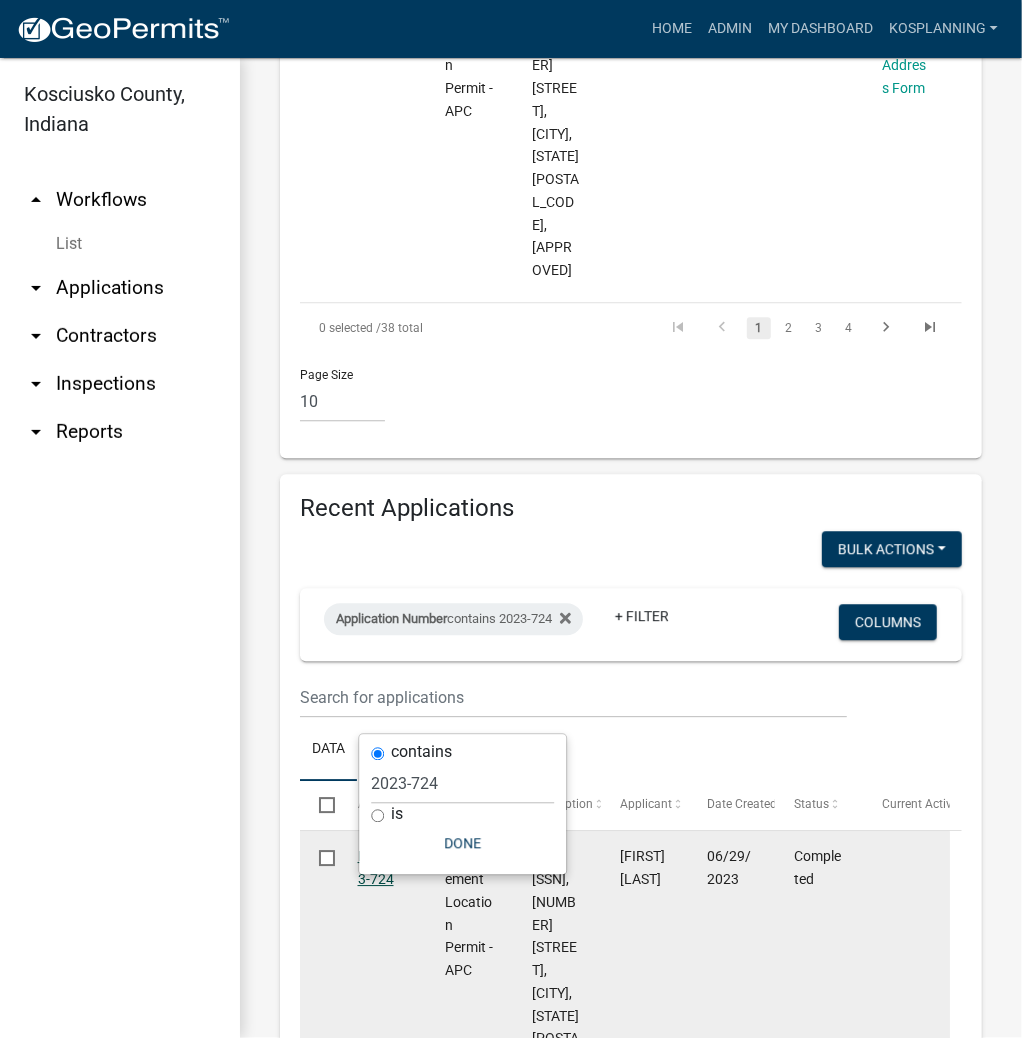 click on "ILP2023-724" 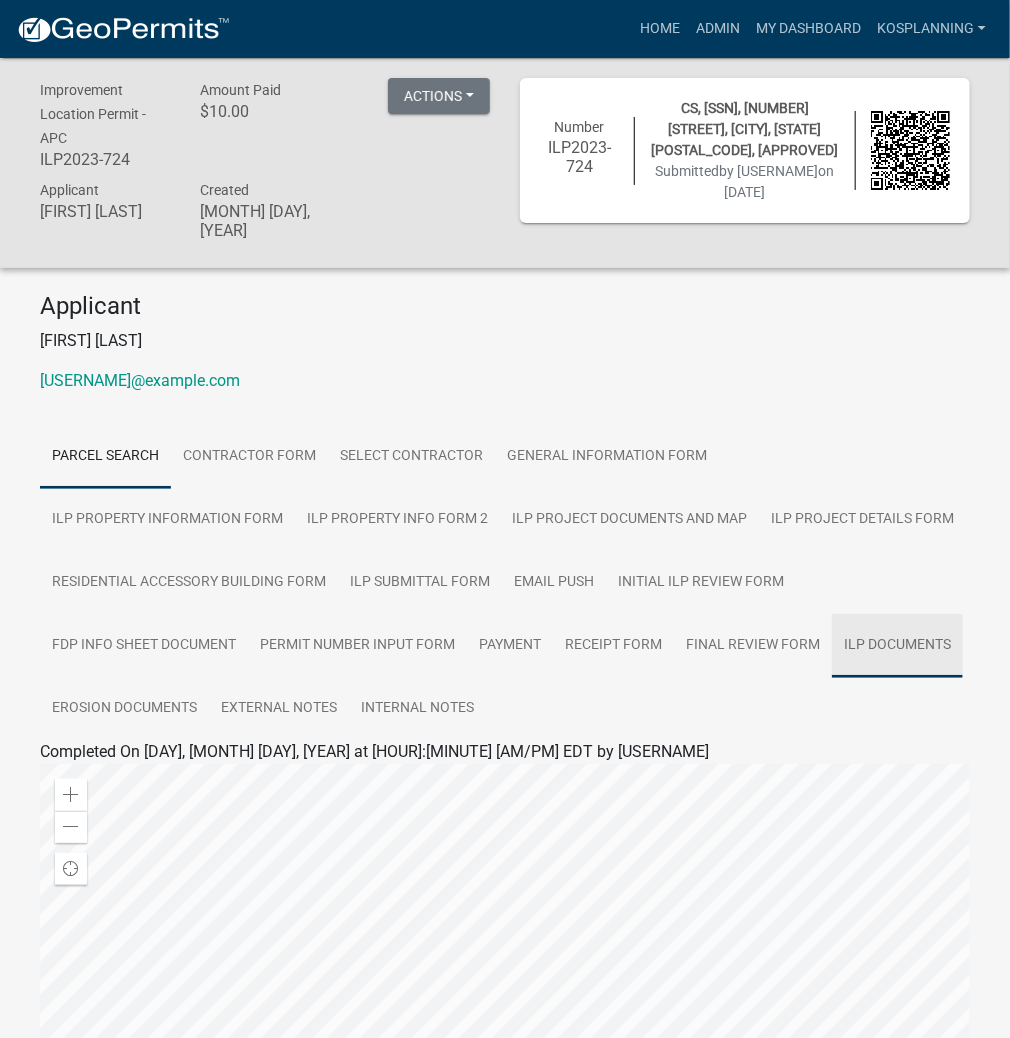 click on "ILP Documents" at bounding box center [897, 646] 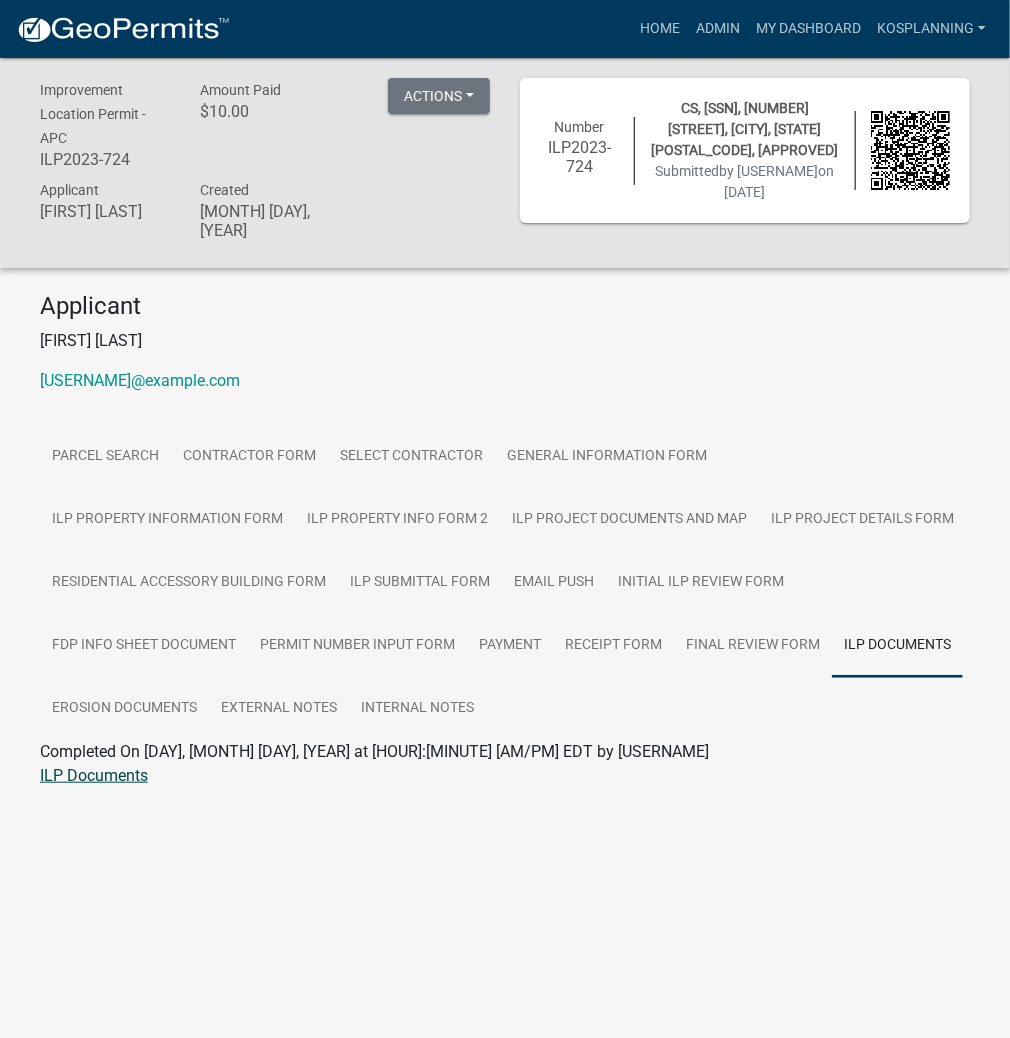 click on "ILP Documents" 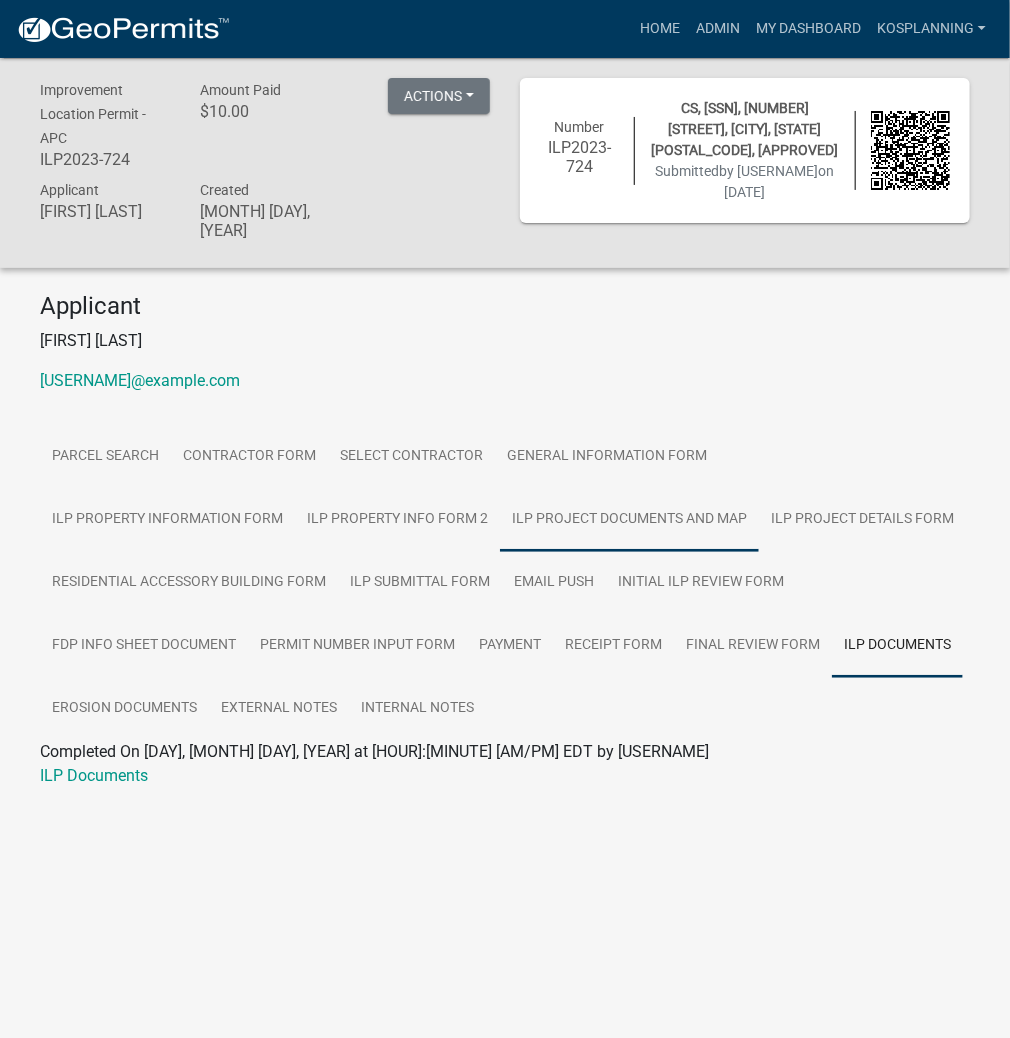 click on "ILP Project Documents and Map" at bounding box center [629, 520] 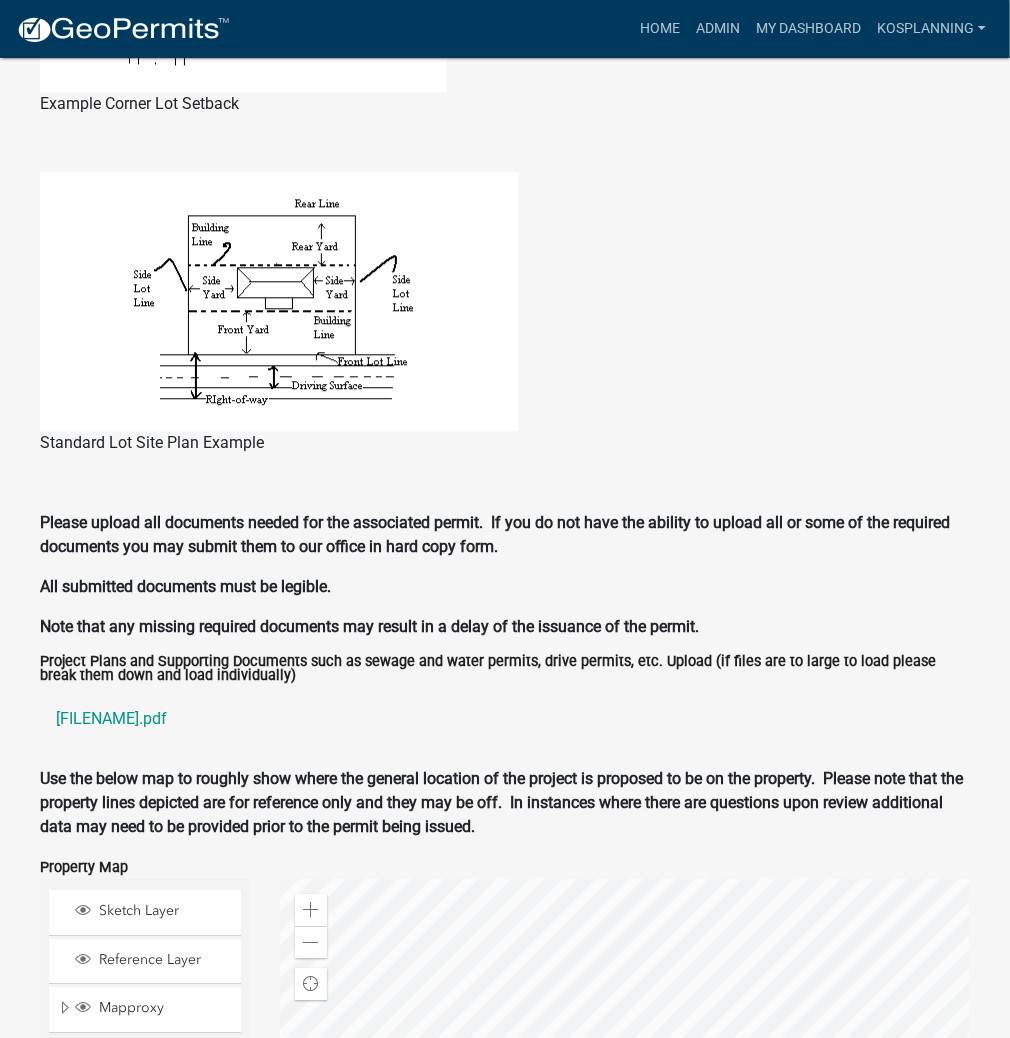 scroll, scrollTop: 1600, scrollLeft: 0, axis: vertical 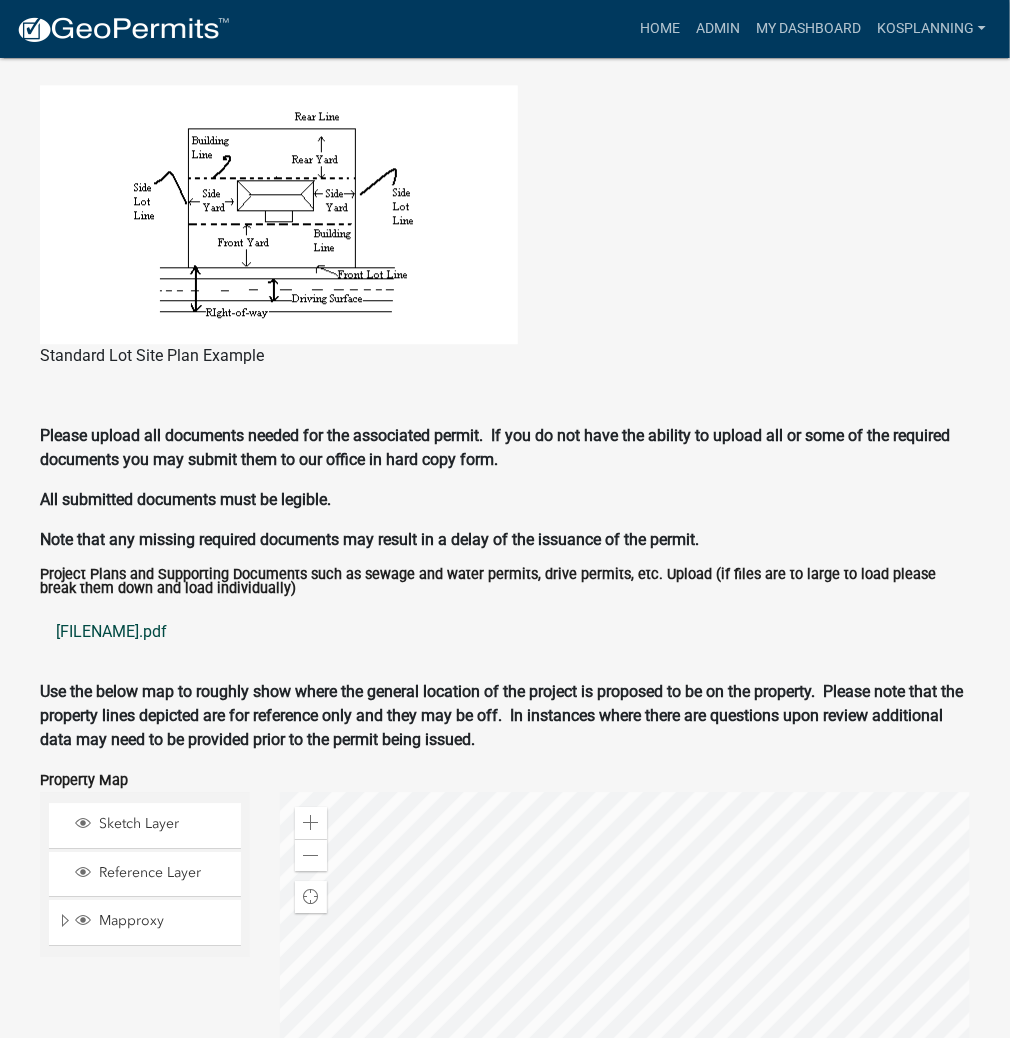 click on "ruff.pdf" 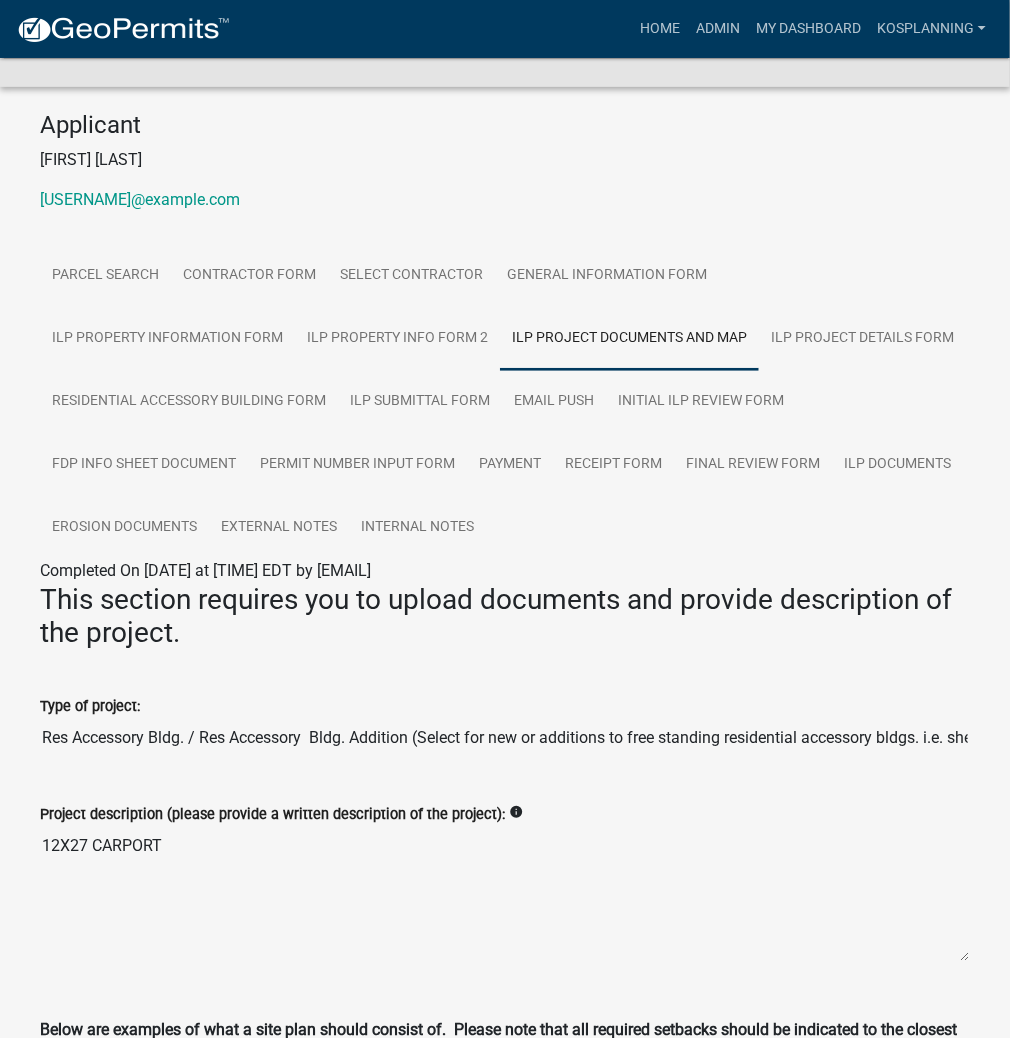 scroll, scrollTop: 16, scrollLeft: 0, axis: vertical 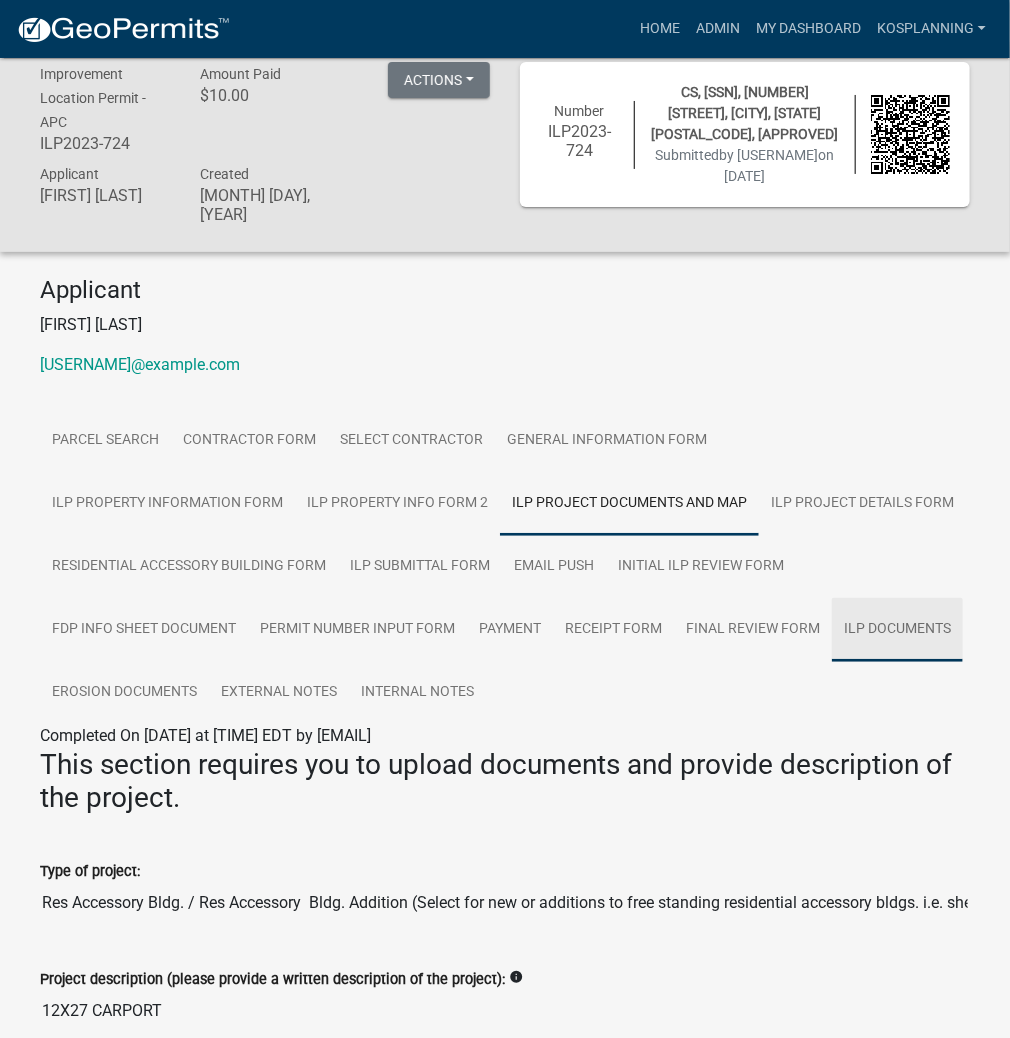 click on "ILP Documents" at bounding box center (897, 630) 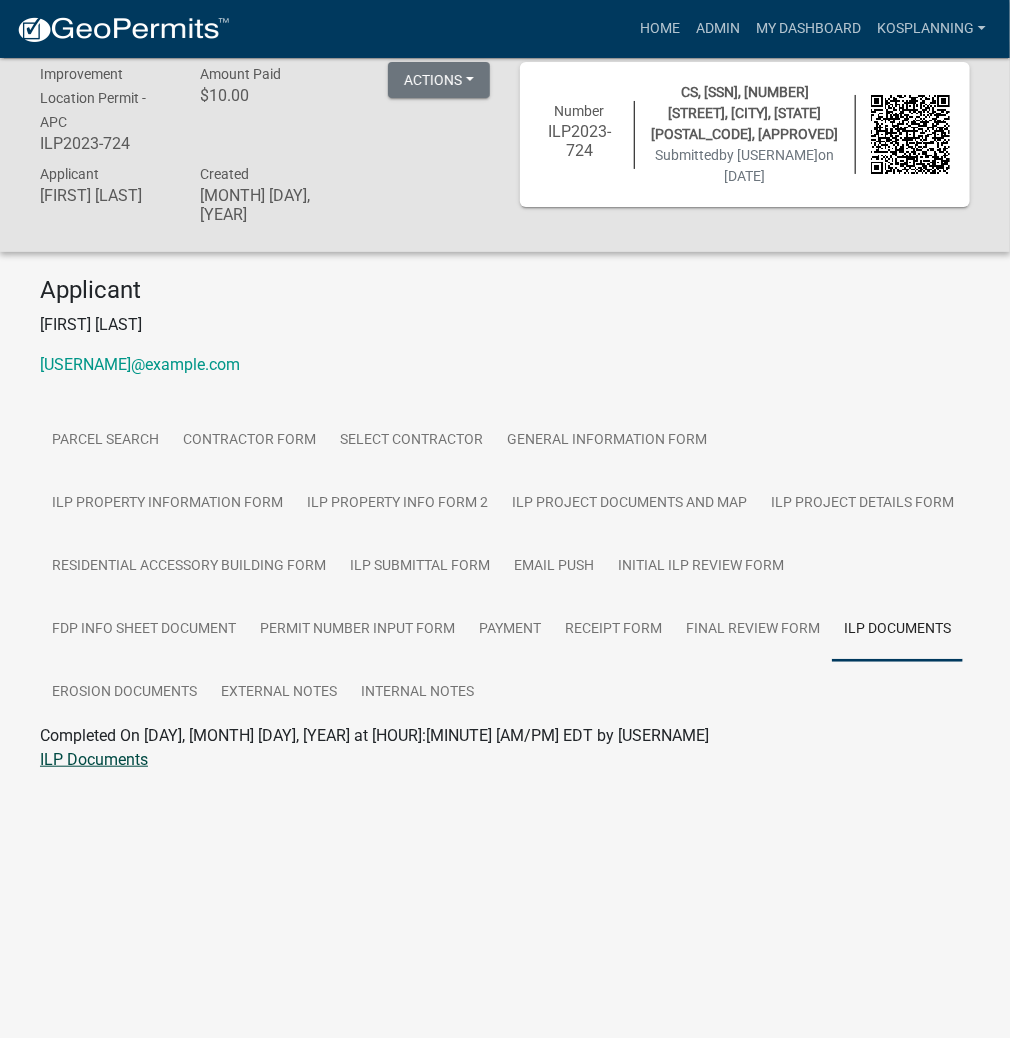 click on "ILP Documents" 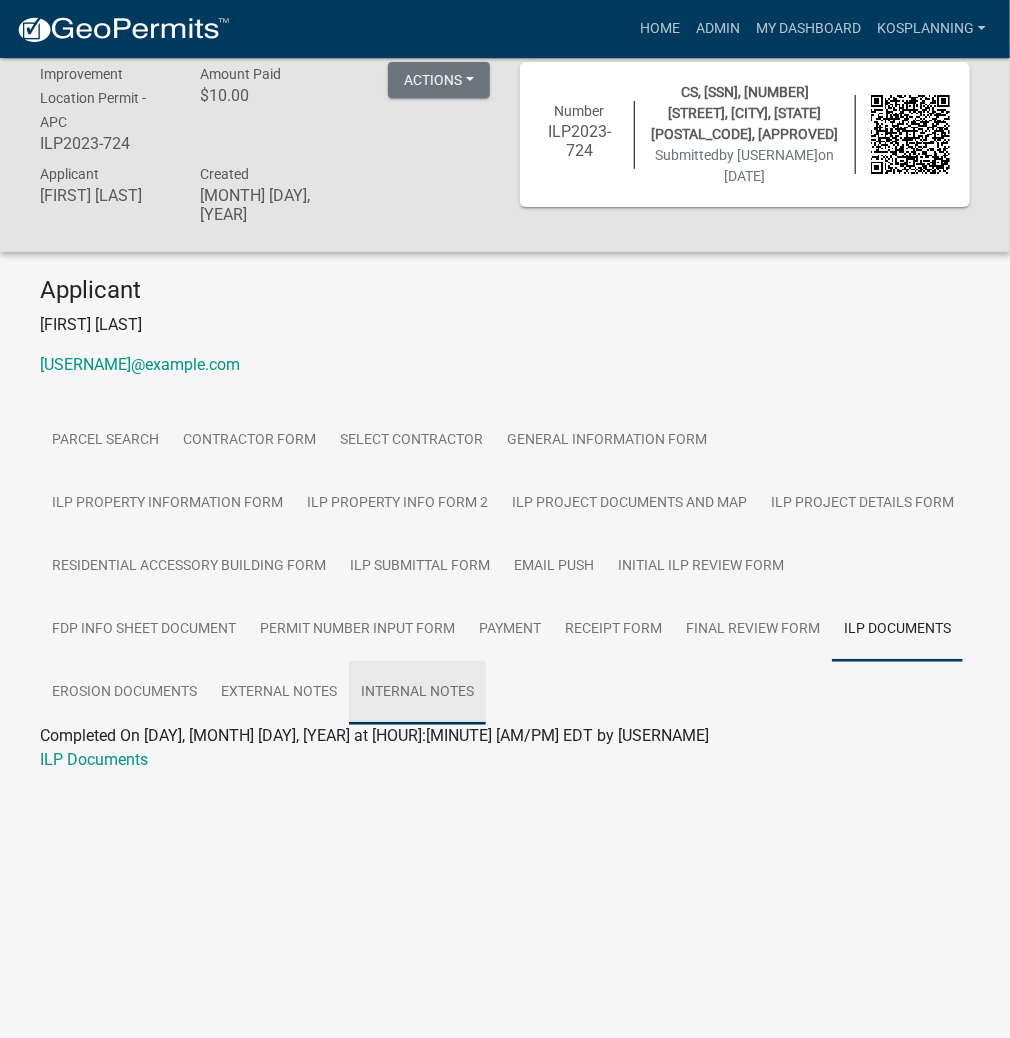 click on "Internal Notes" at bounding box center (417, 693) 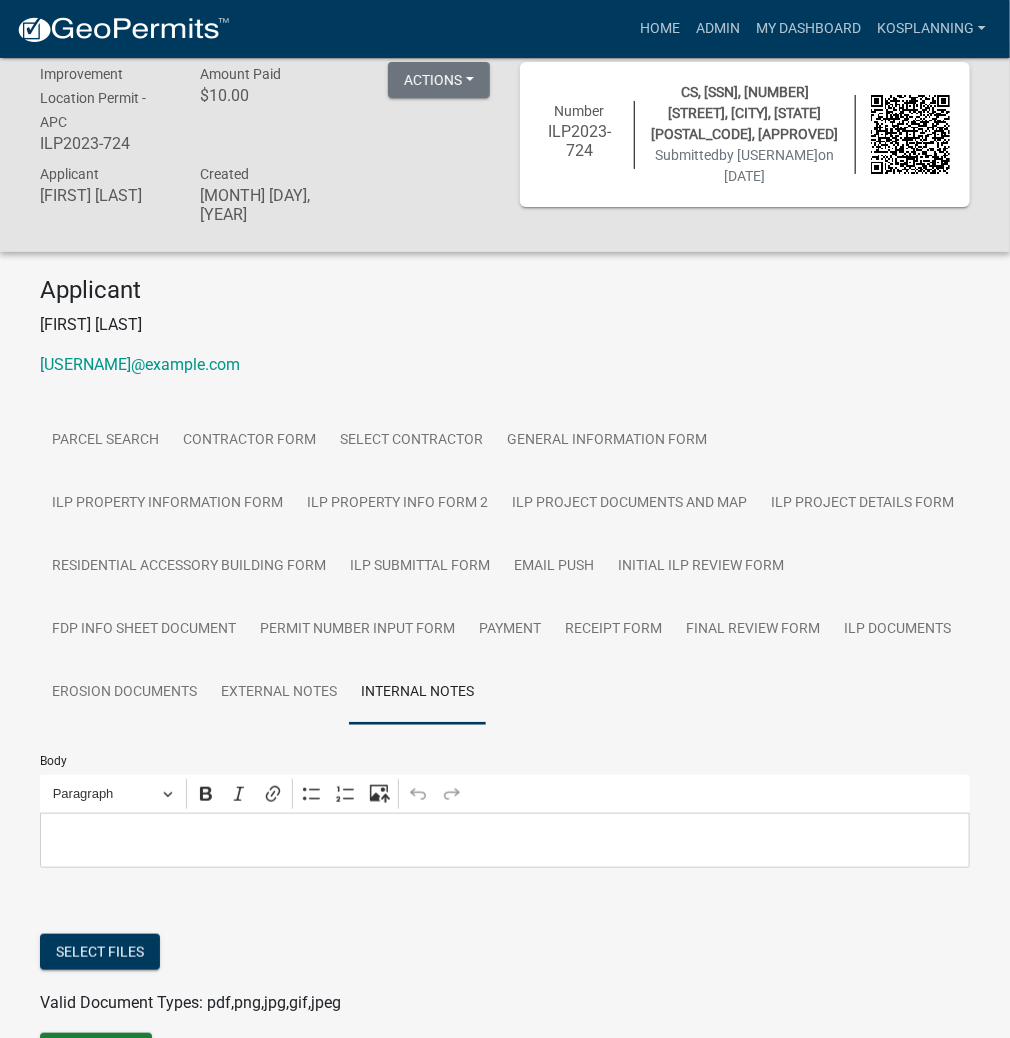 click at bounding box center [505, 841] 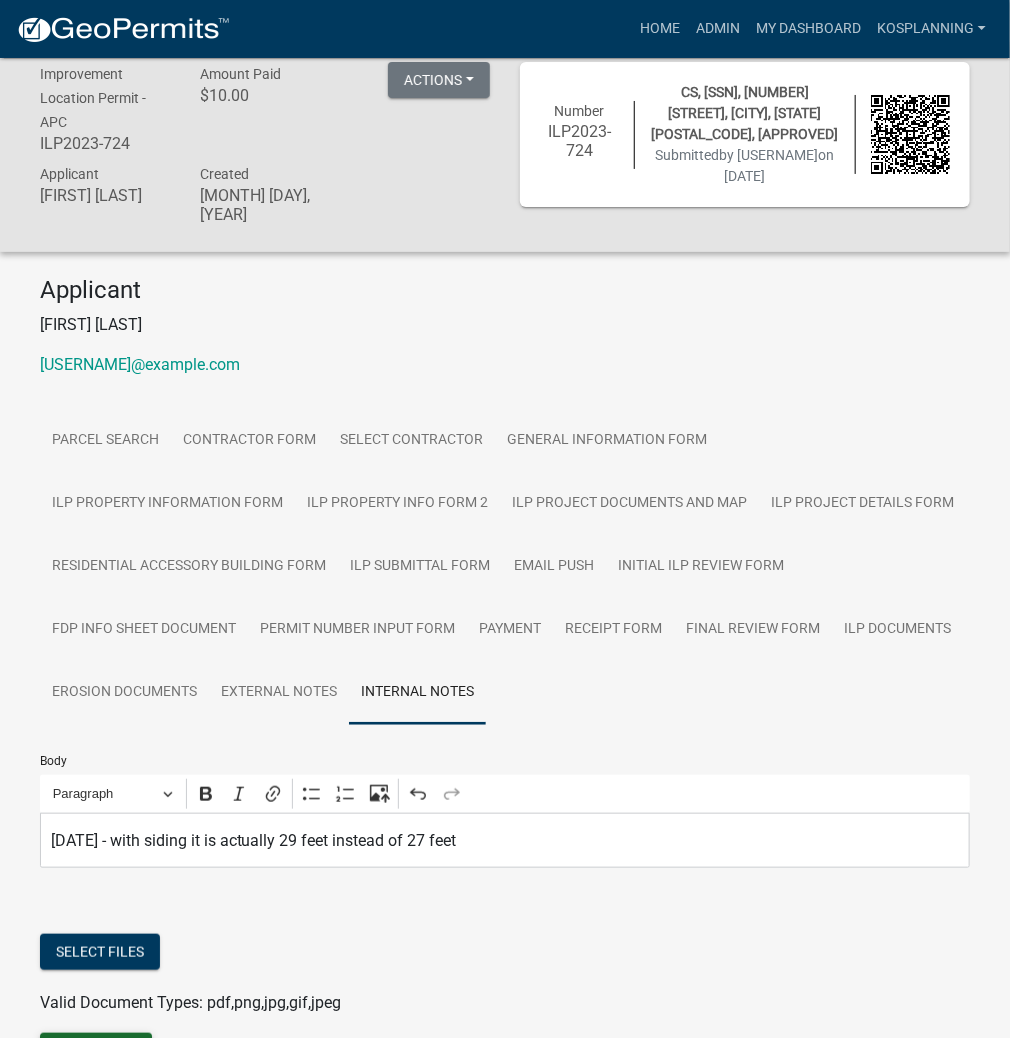 click on "Save Notes" at bounding box center (96, 1051) 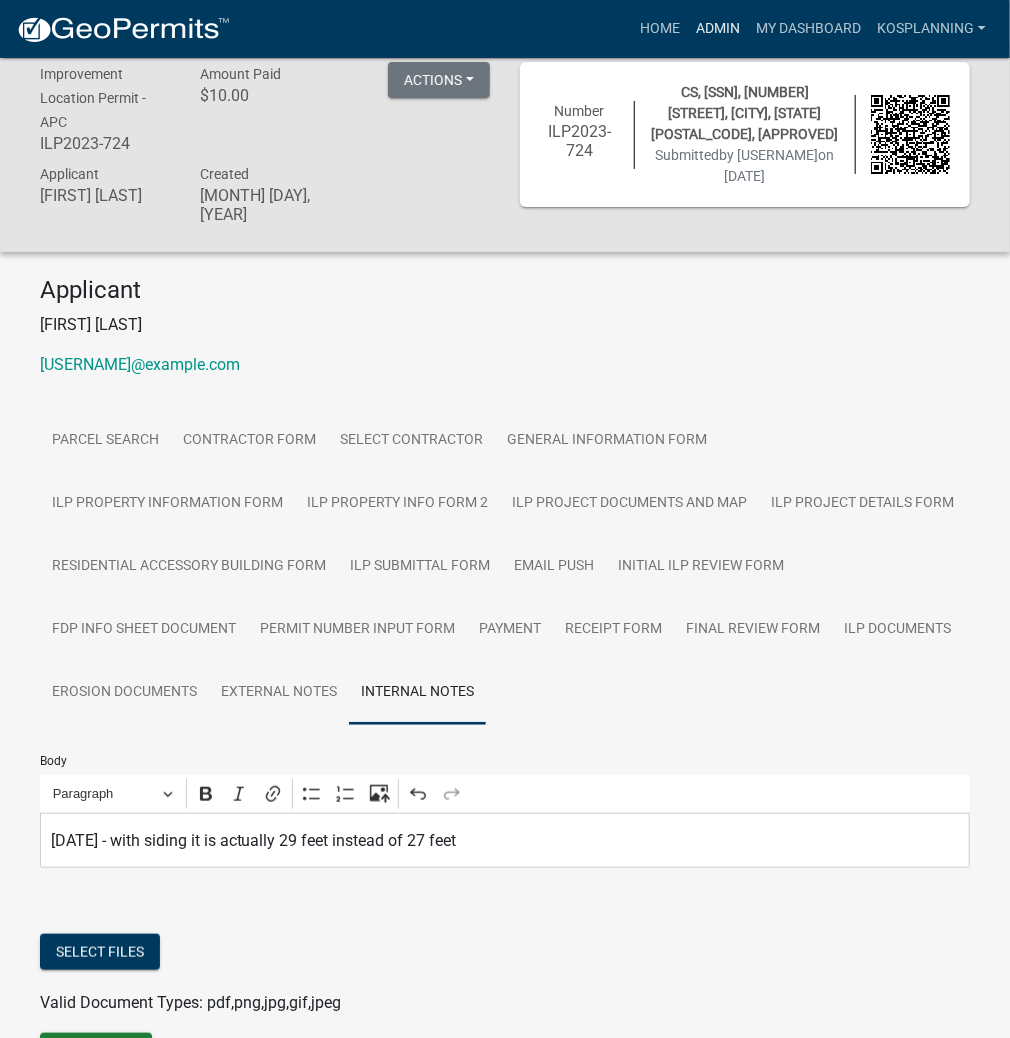 click on "Admin" at bounding box center (718, 29) 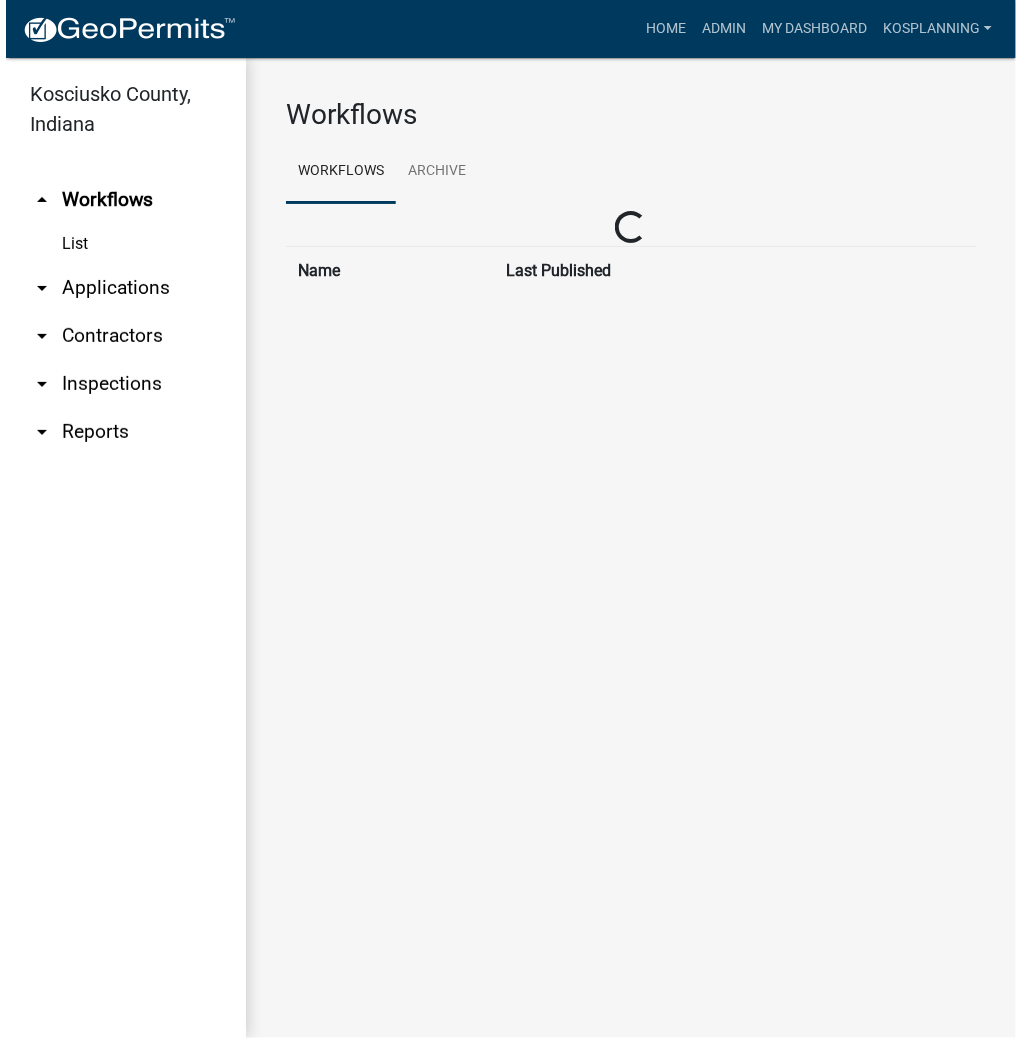 scroll, scrollTop: 0, scrollLeft: 0, axis: both 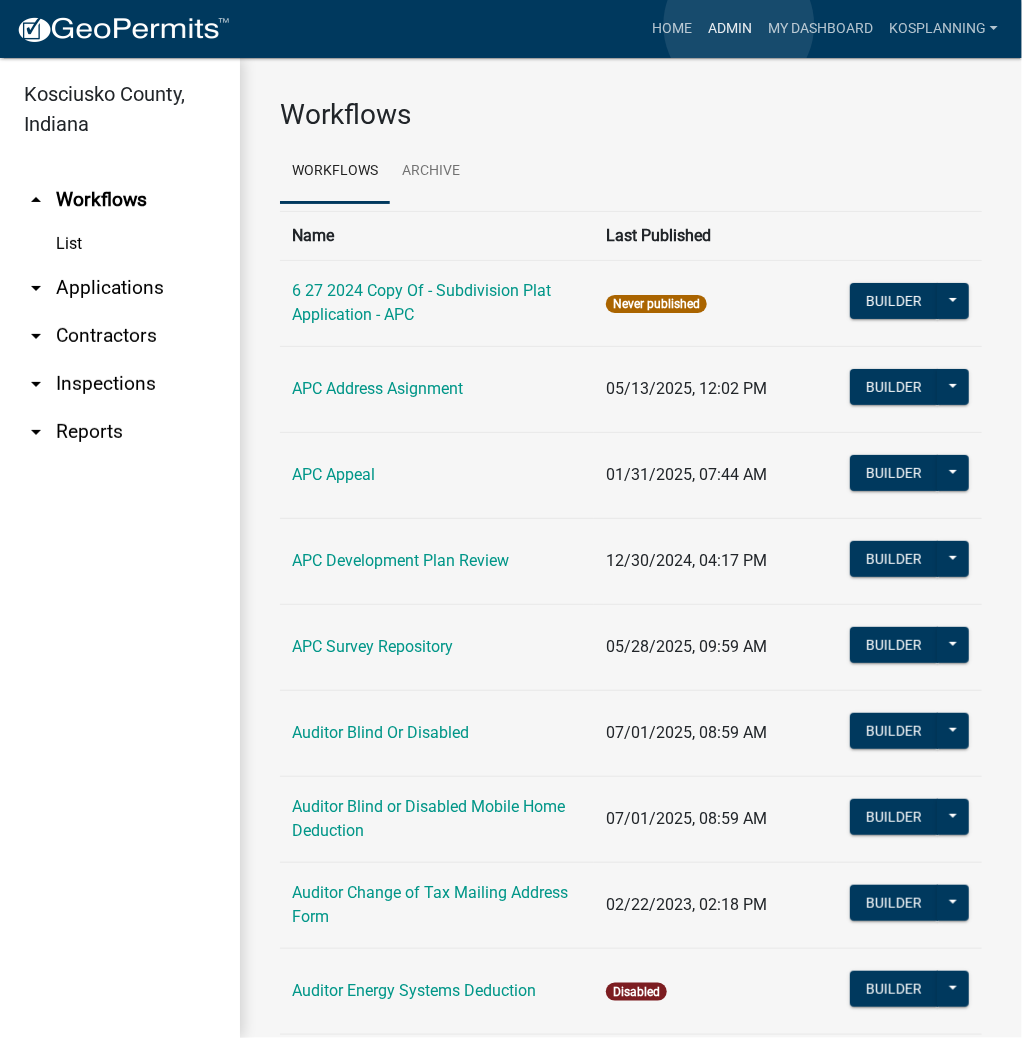 click on "Admin" at bounding box center [730, 29] 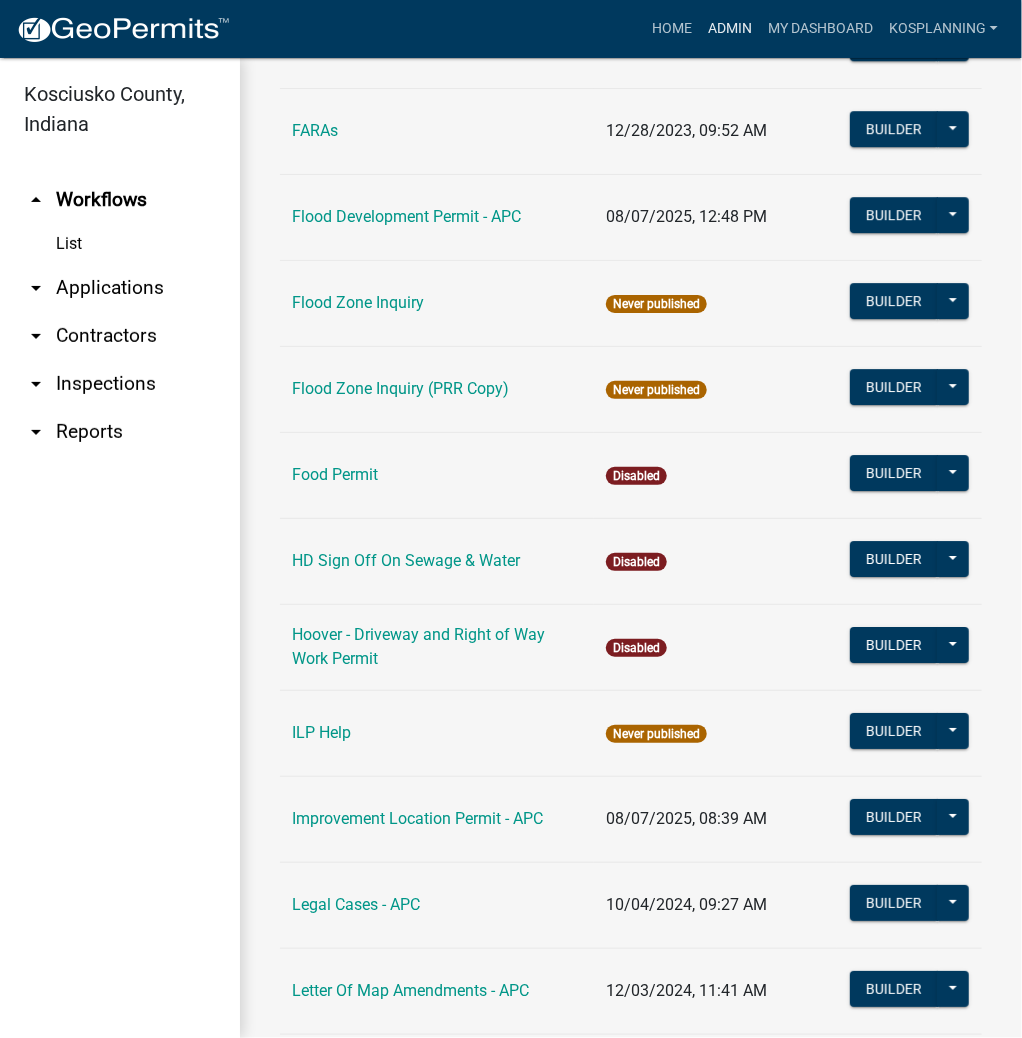 scroll, scrollTop: 2080, scrollLeft: 0, axis: vertical 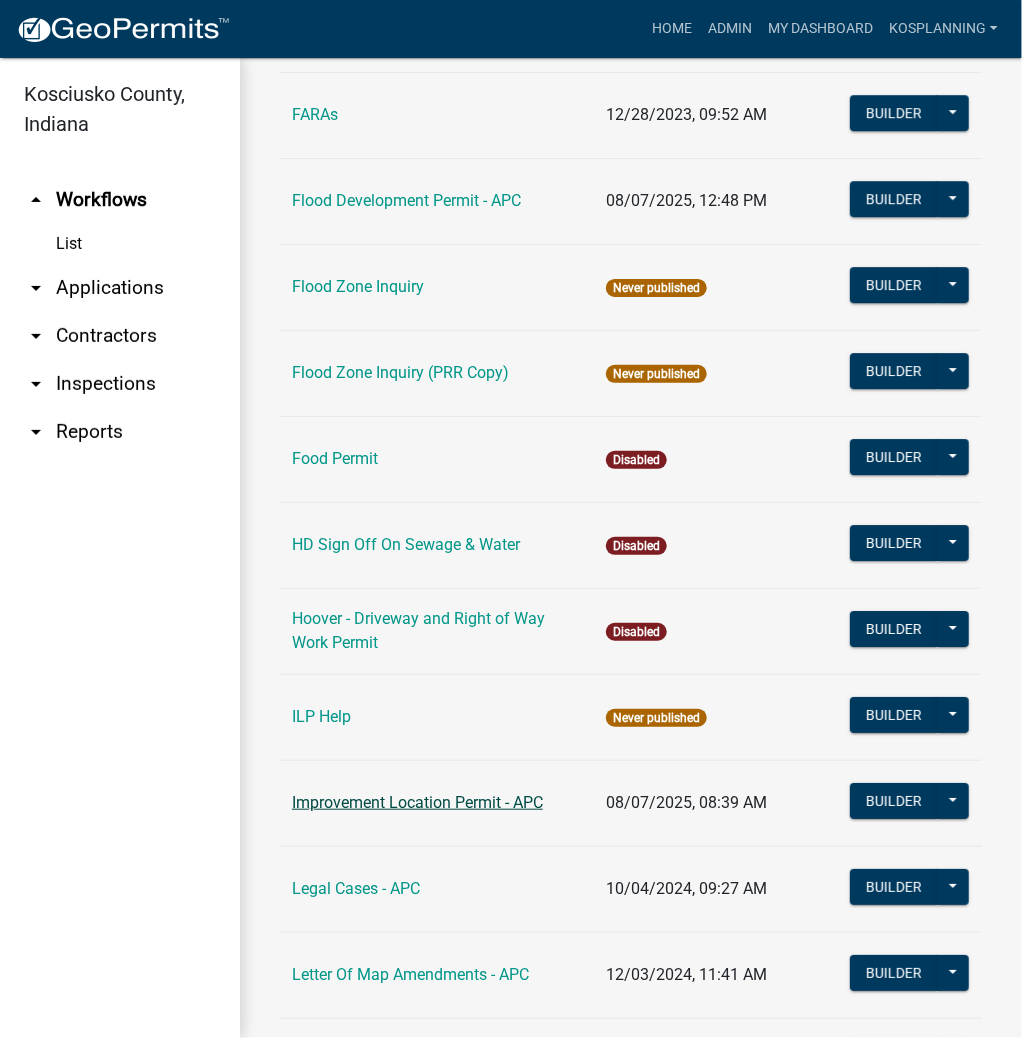 click on "Improvement Location Permit - APC" at bounding box center (417, 802) 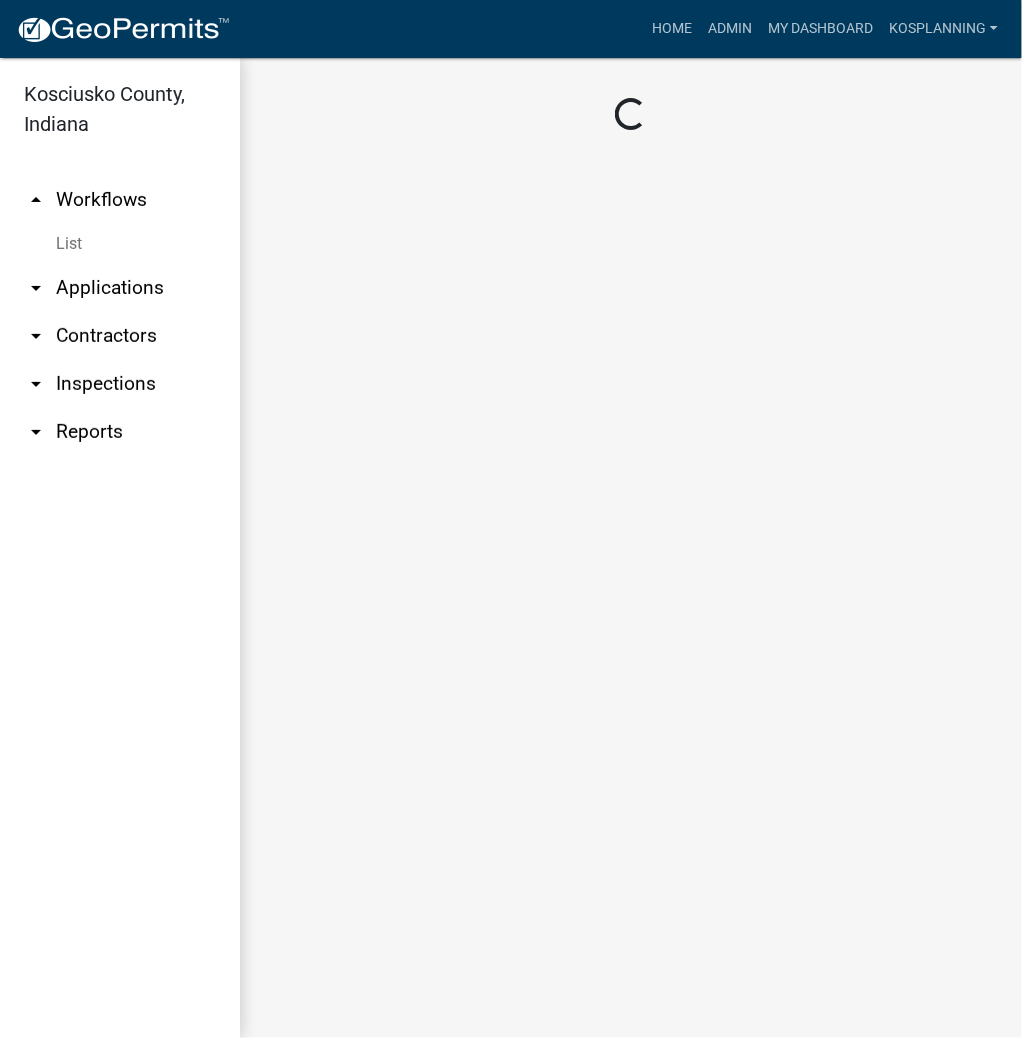 scroll, scrollTop: 0, scrollLeft: 0, axis: both 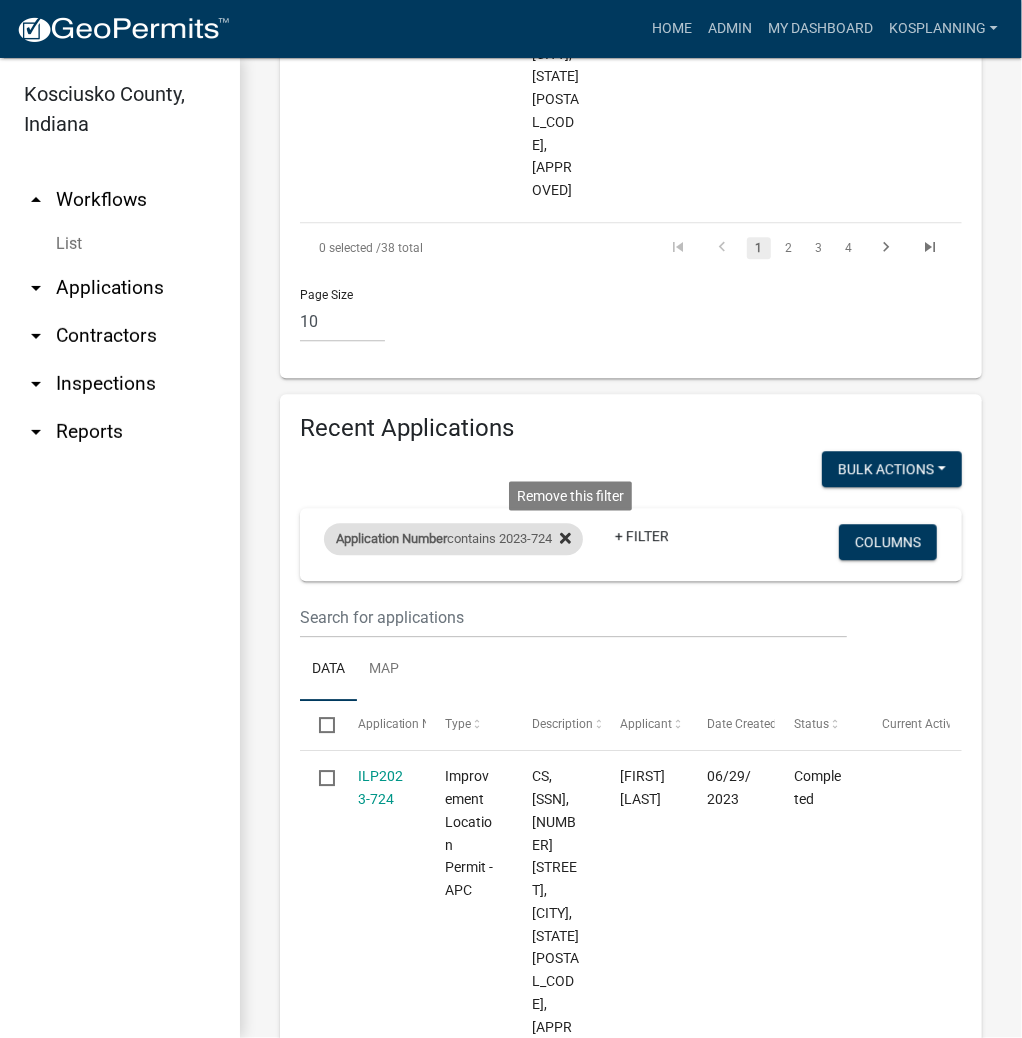 click 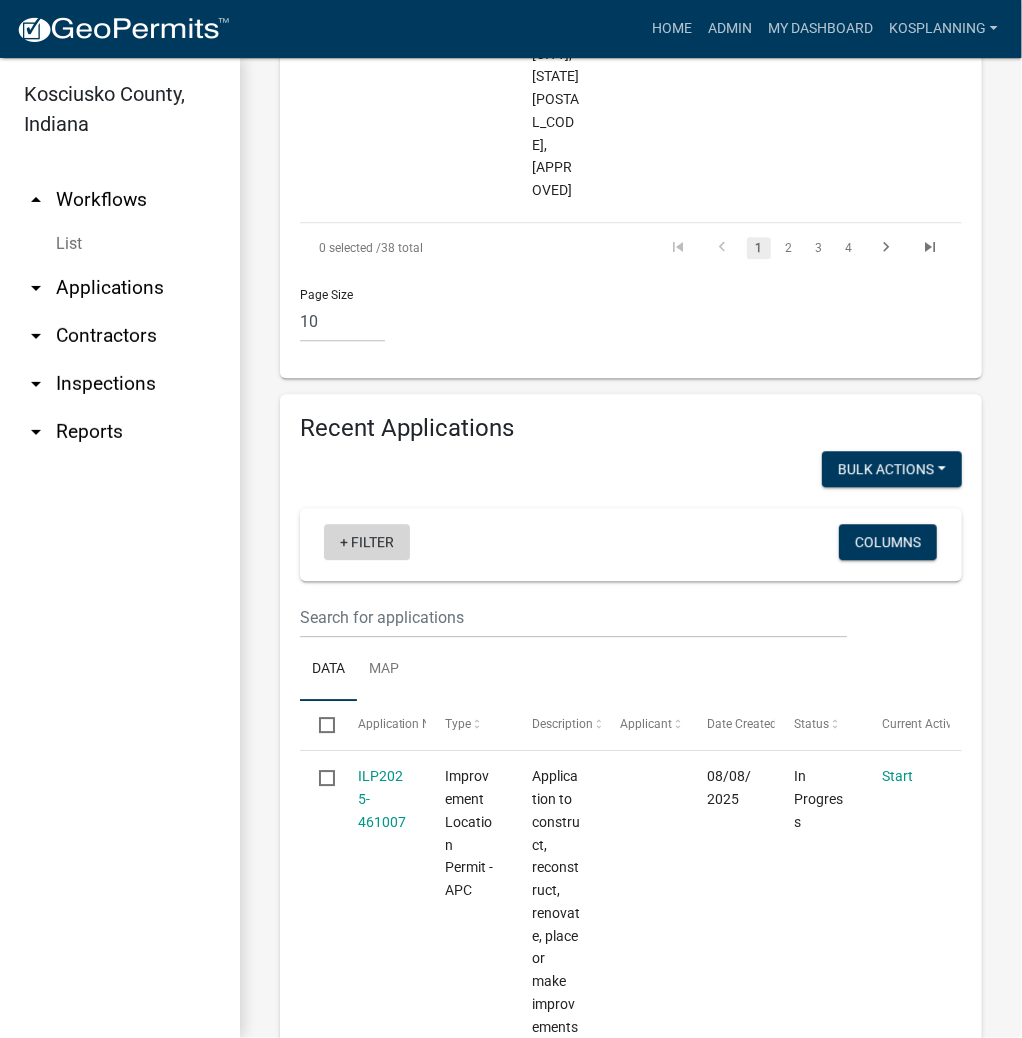 click on "+ Filter" 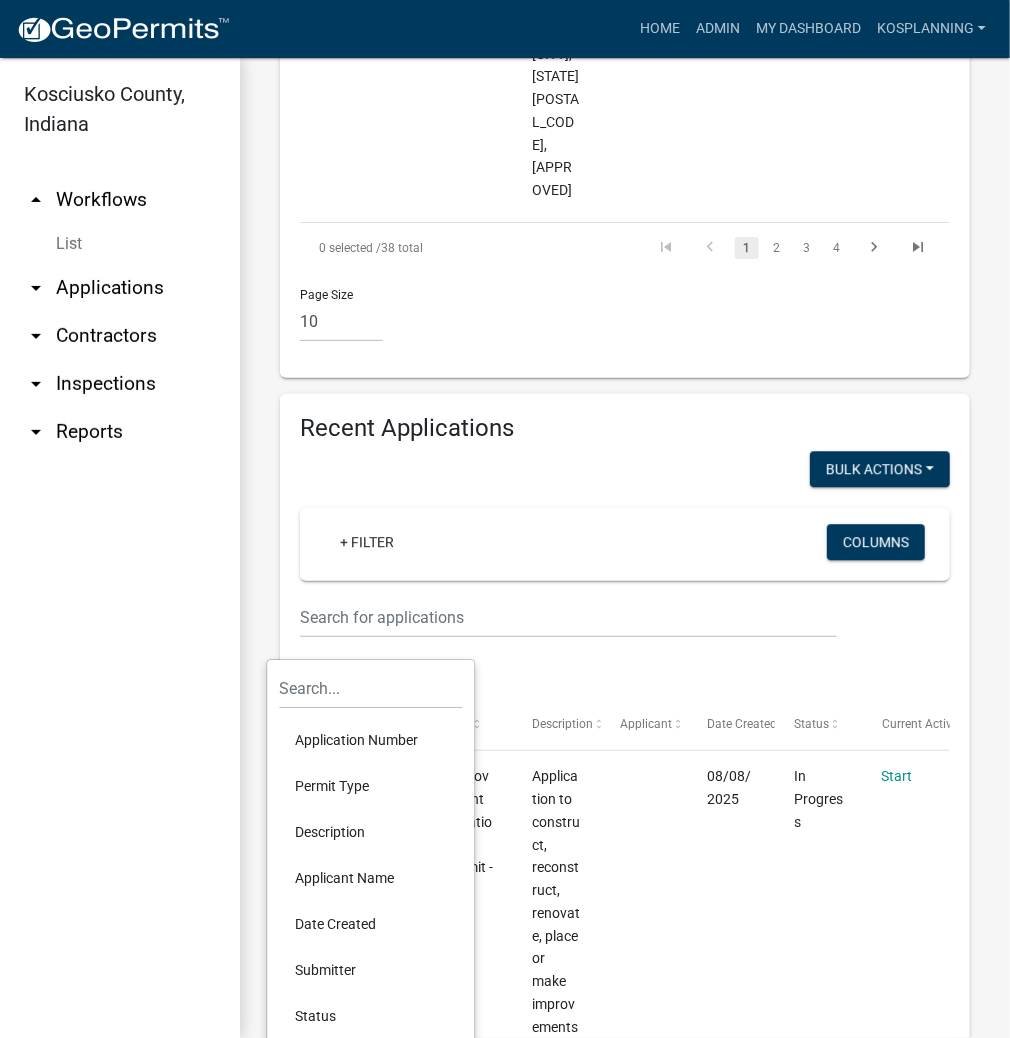 click on "Application Number" at bounding box center [370, 740] 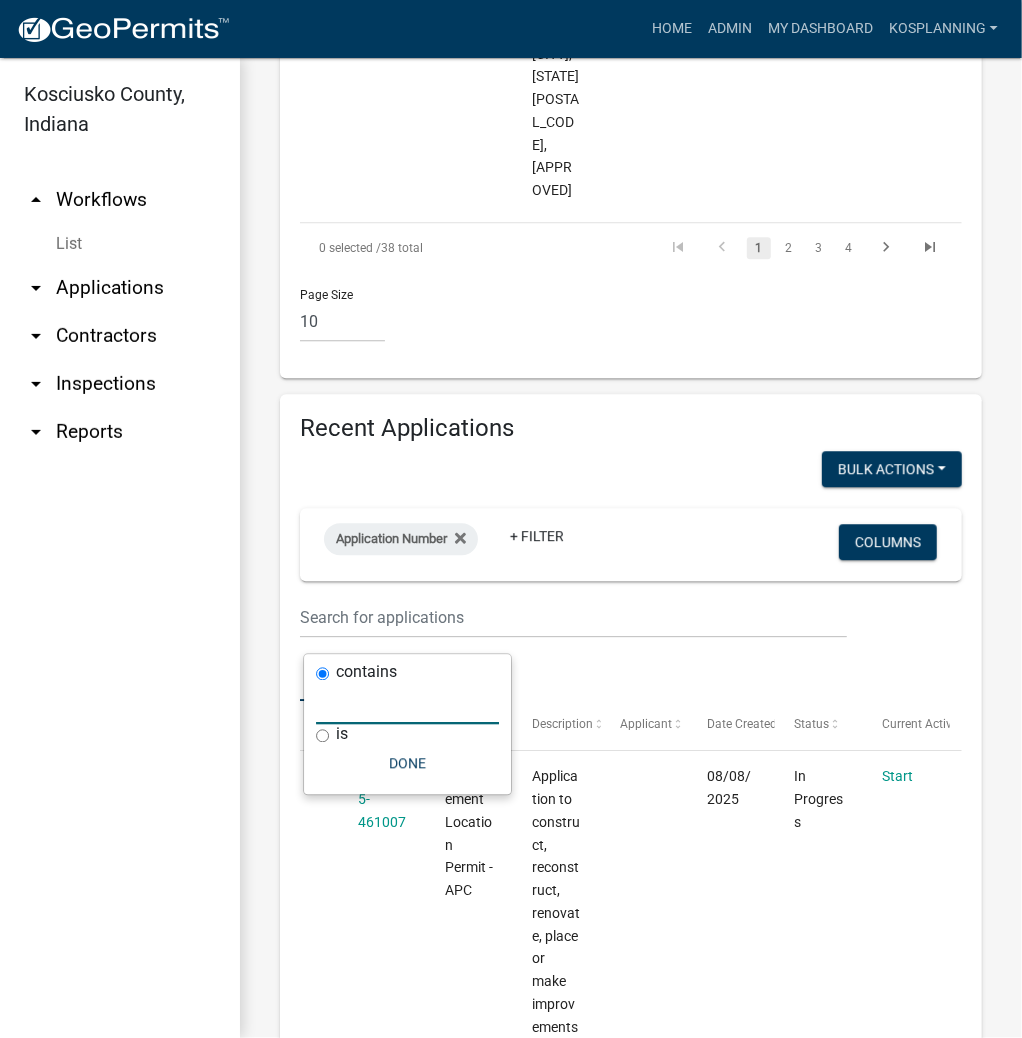 click at bounding box center [407, 704] 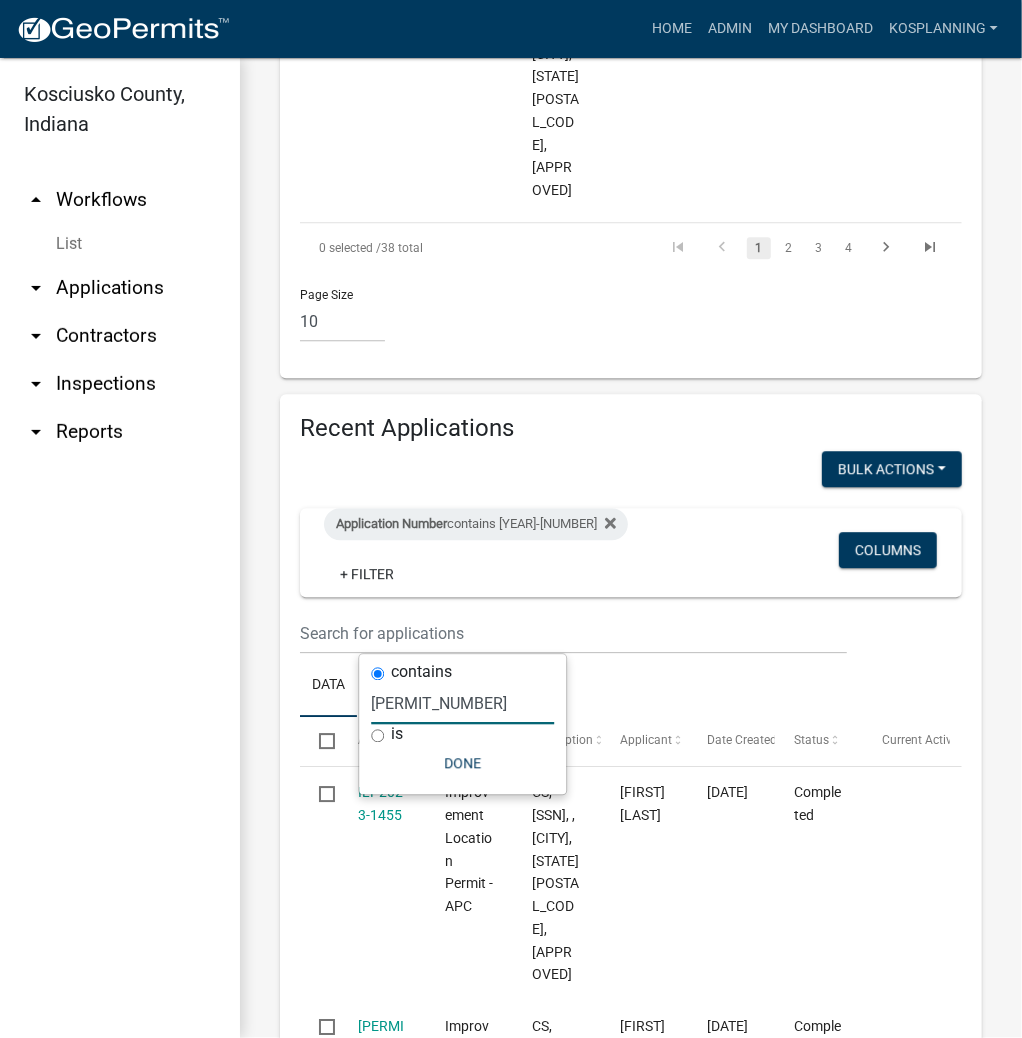 type on "2023-318" 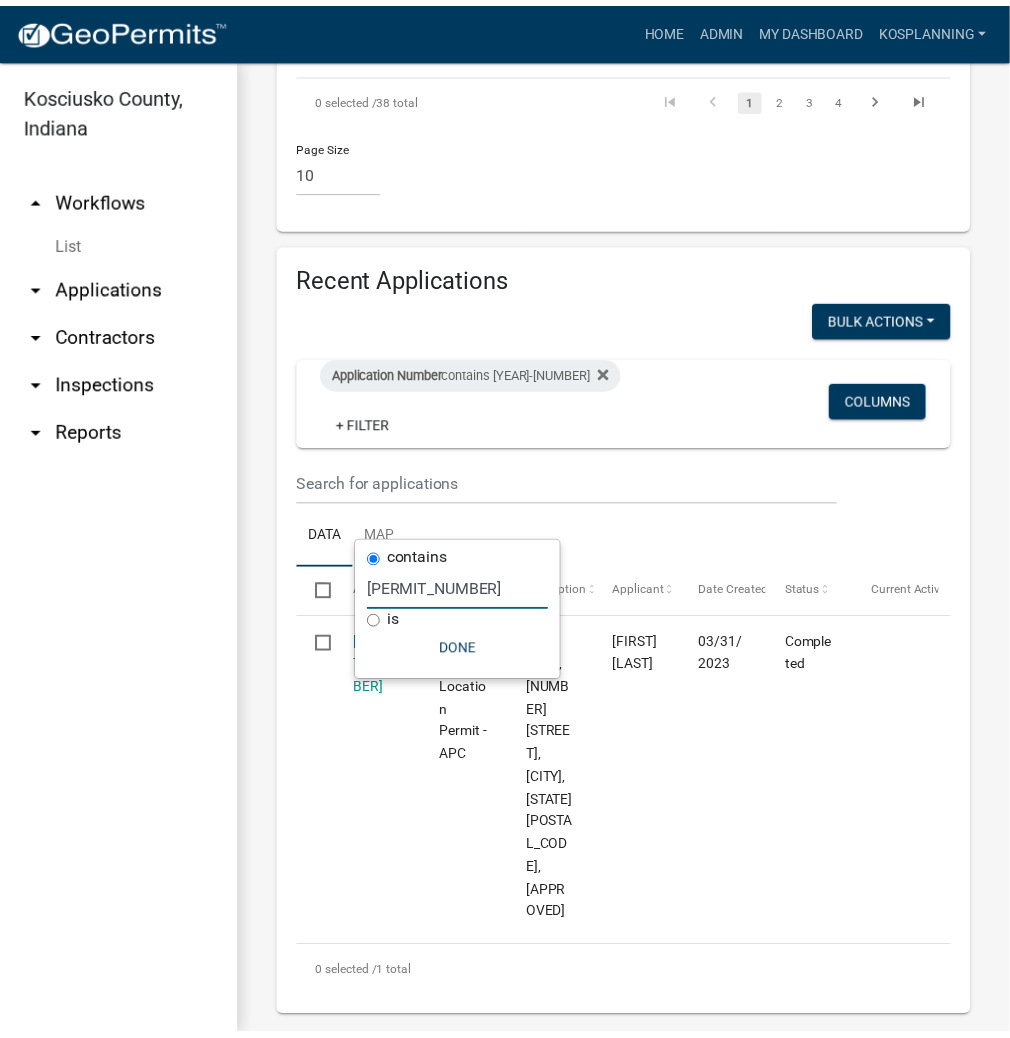 scroll, scrollTop: 4337, scrollLeft: 0, axis: vertical 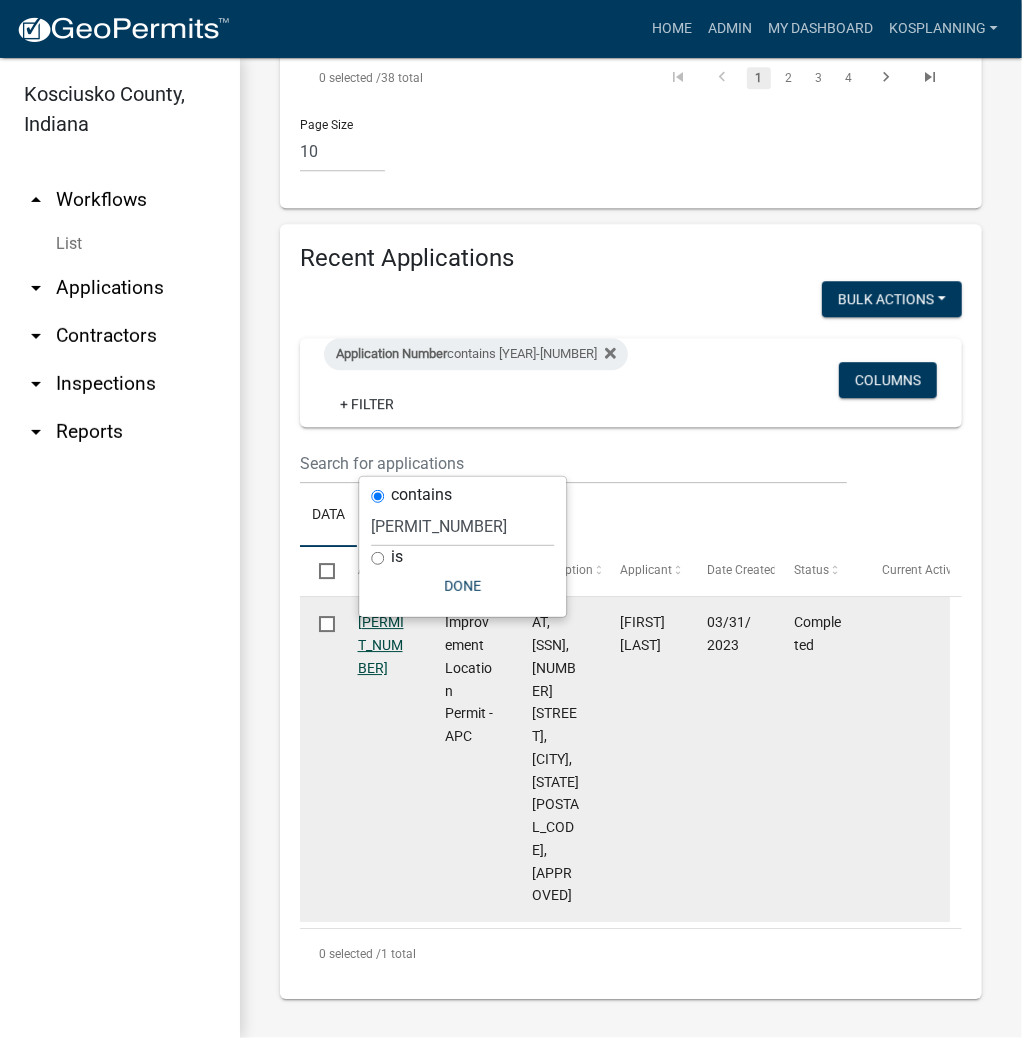 click on "ILP2023-318" 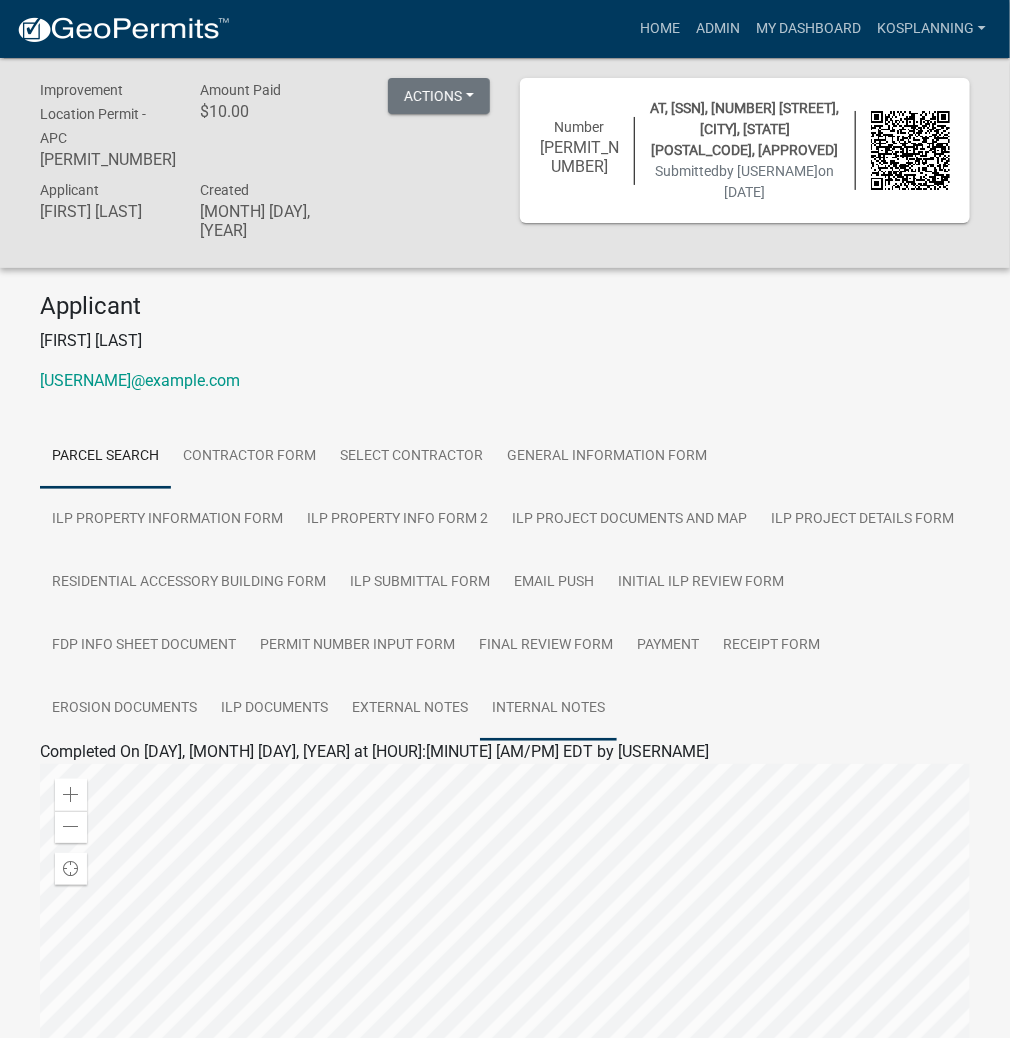 click on "Internal Notes" at bounding box center [548, 709] 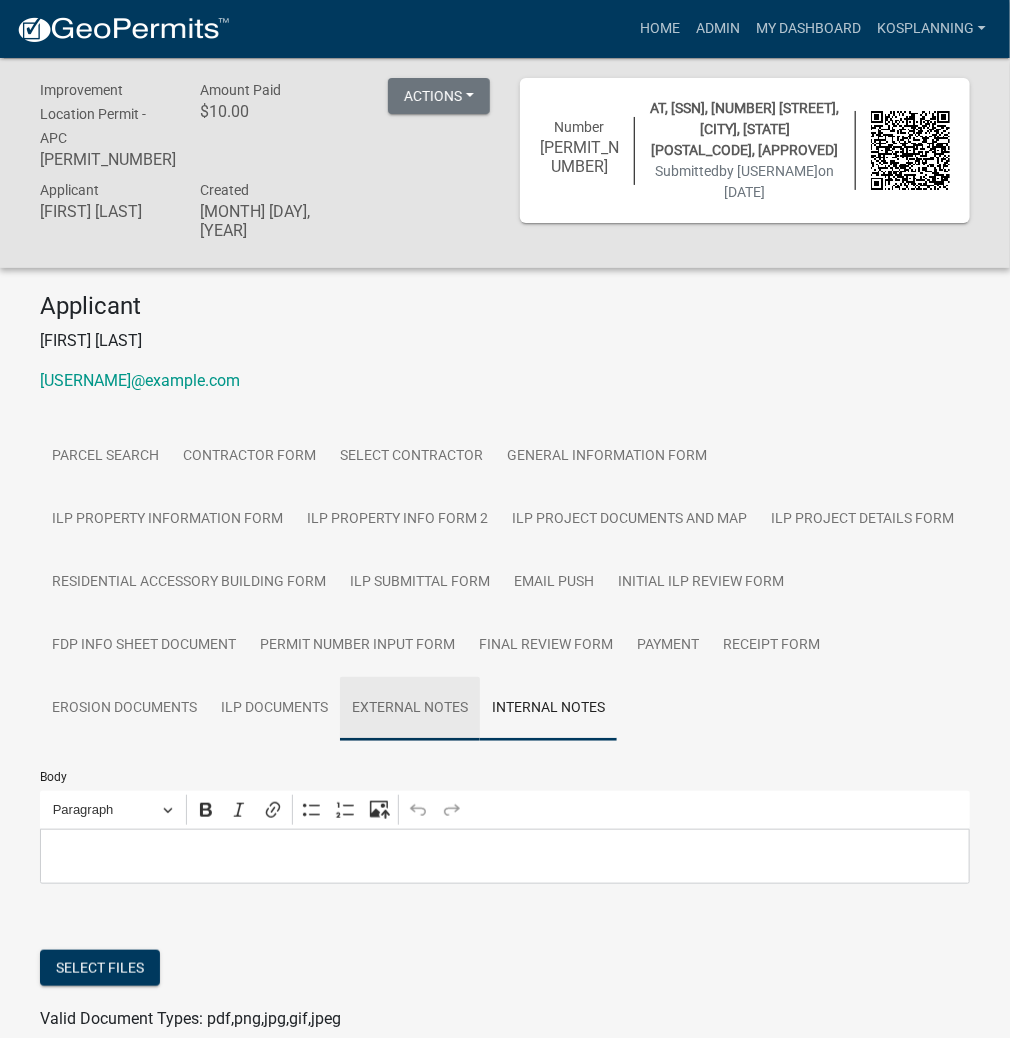 click on "External Notes" at bounding box center (410, 709) 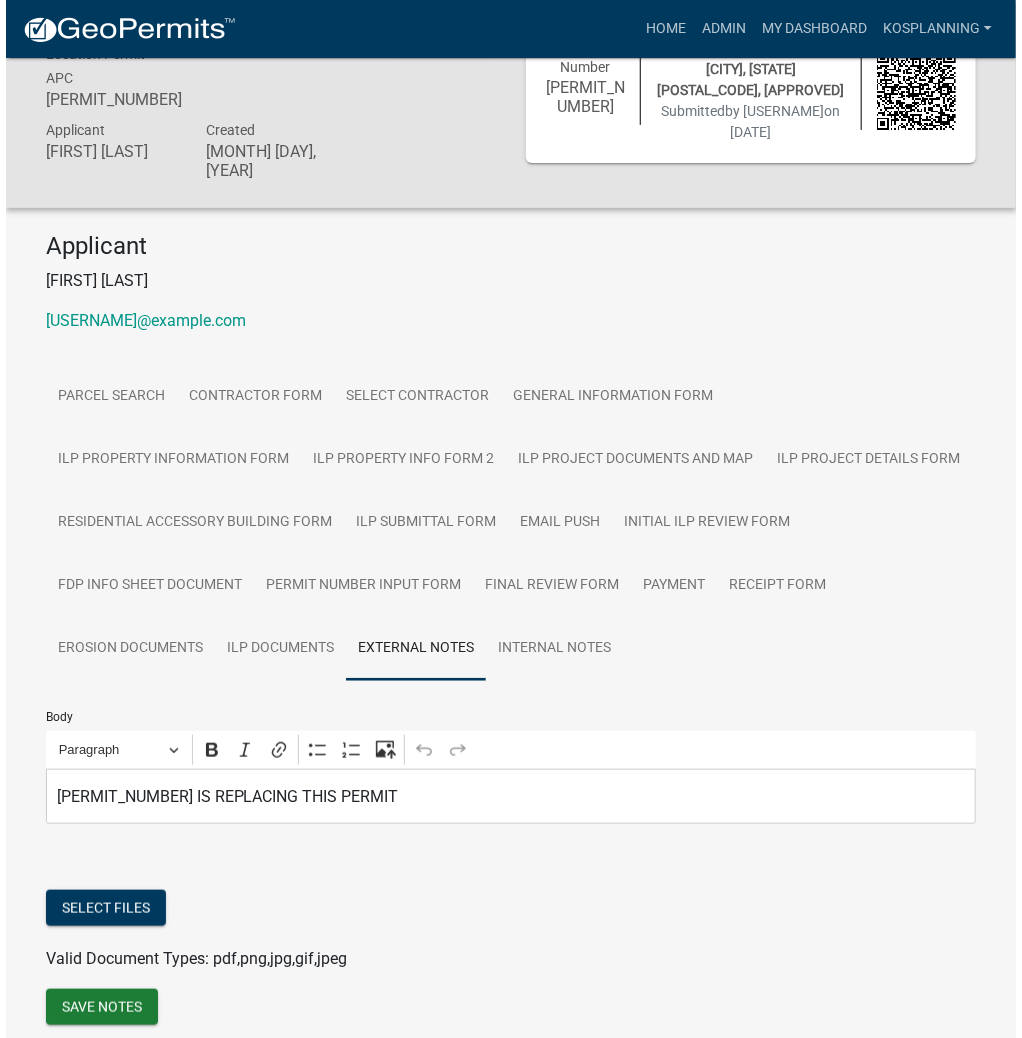 scroll, scrollTop: 0, scrollLeft: 0, axis: both 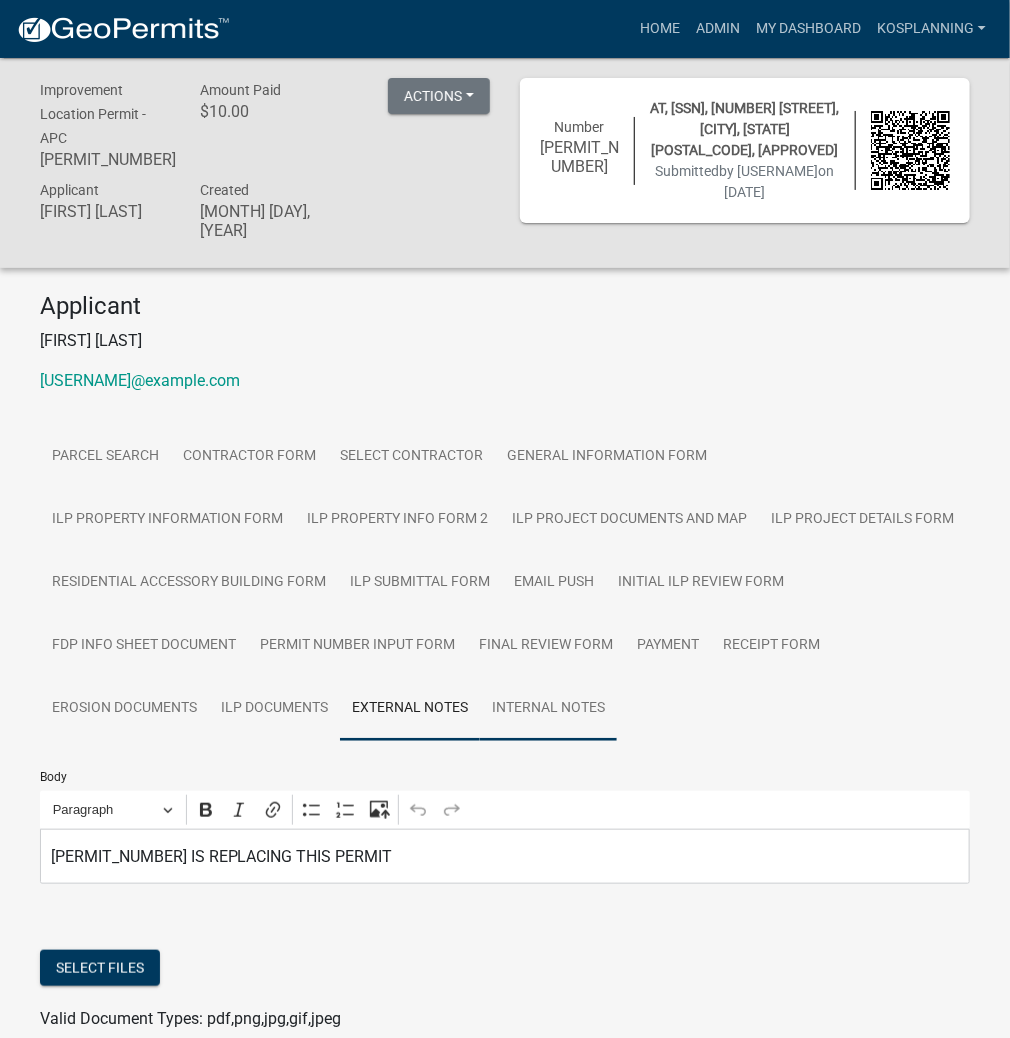 click on "Internal Notes" at bounding box center [548, 709] 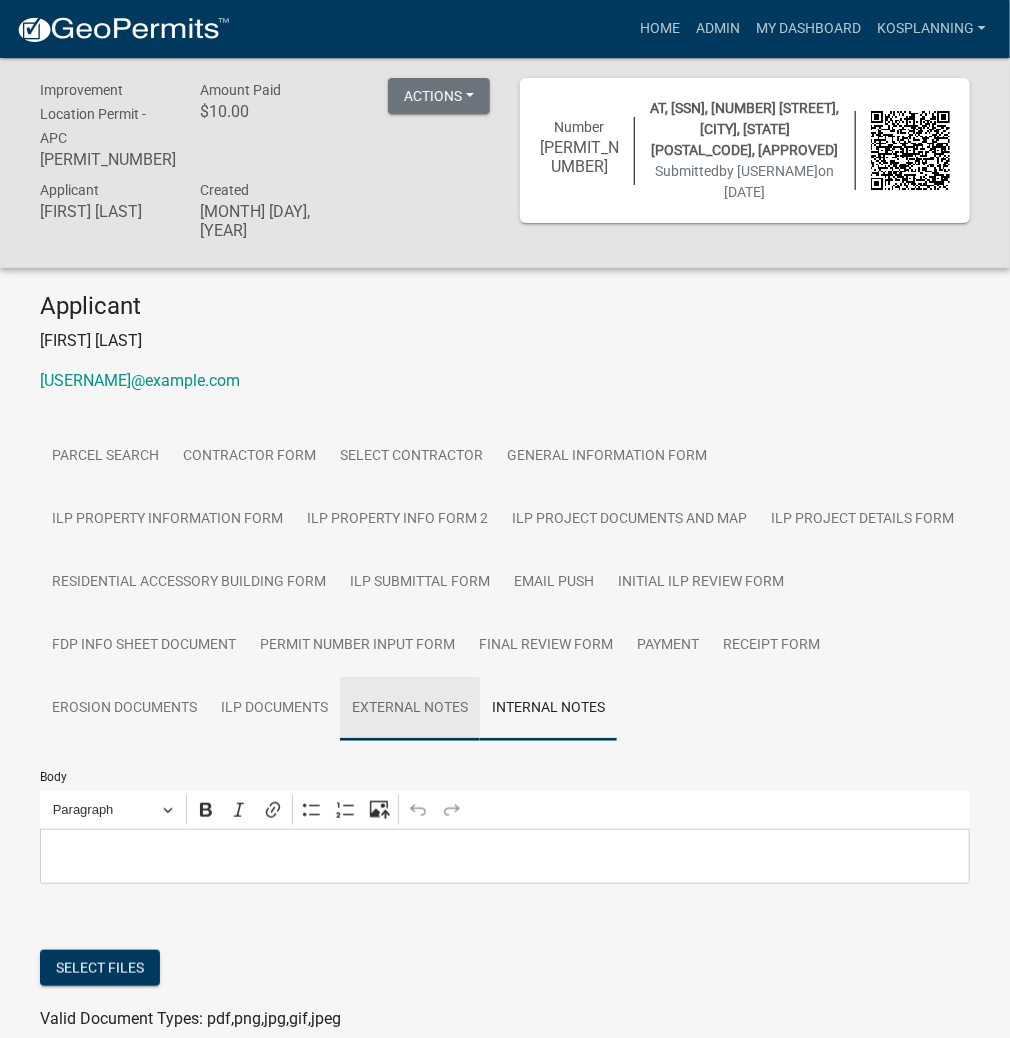 click on "External Notes" at bounding box center (410, 709) 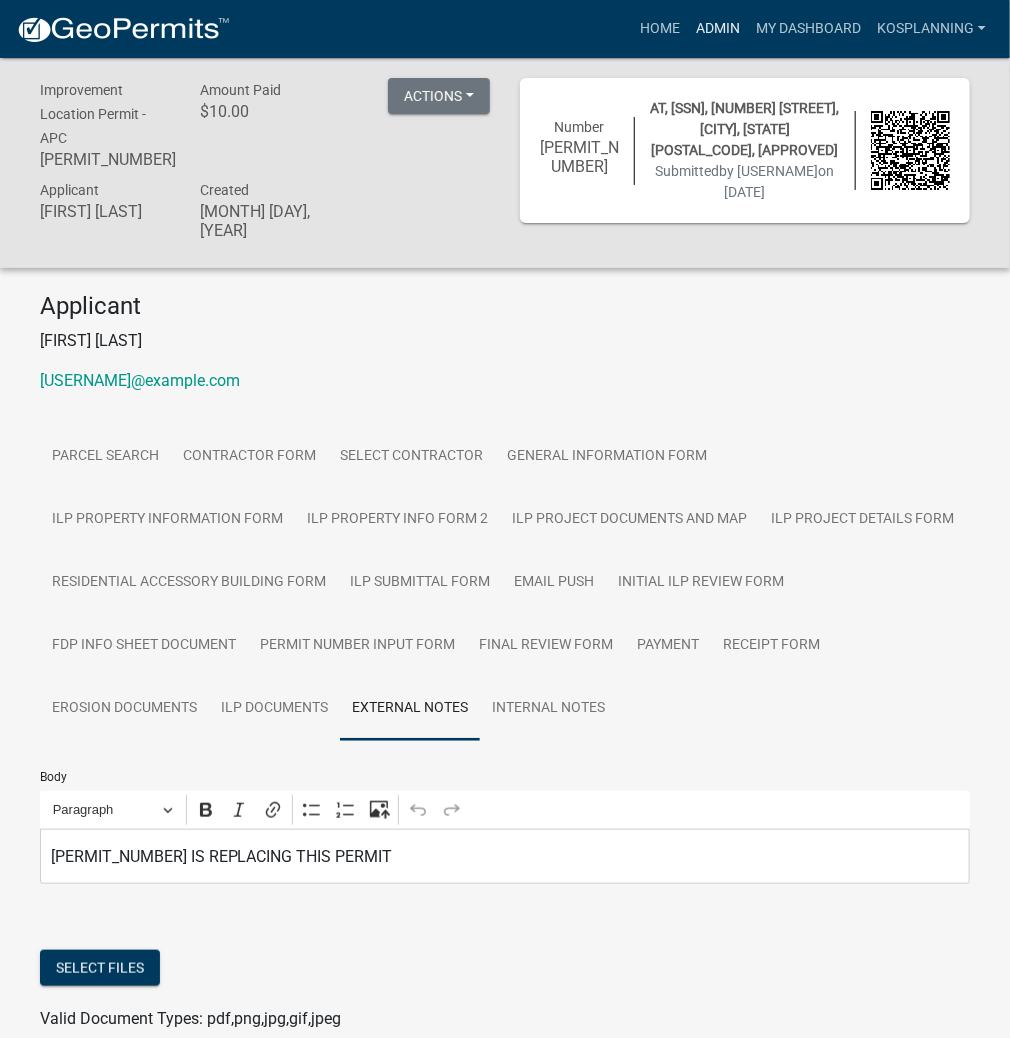 click on "Admin" at bounding box center (718, 29) 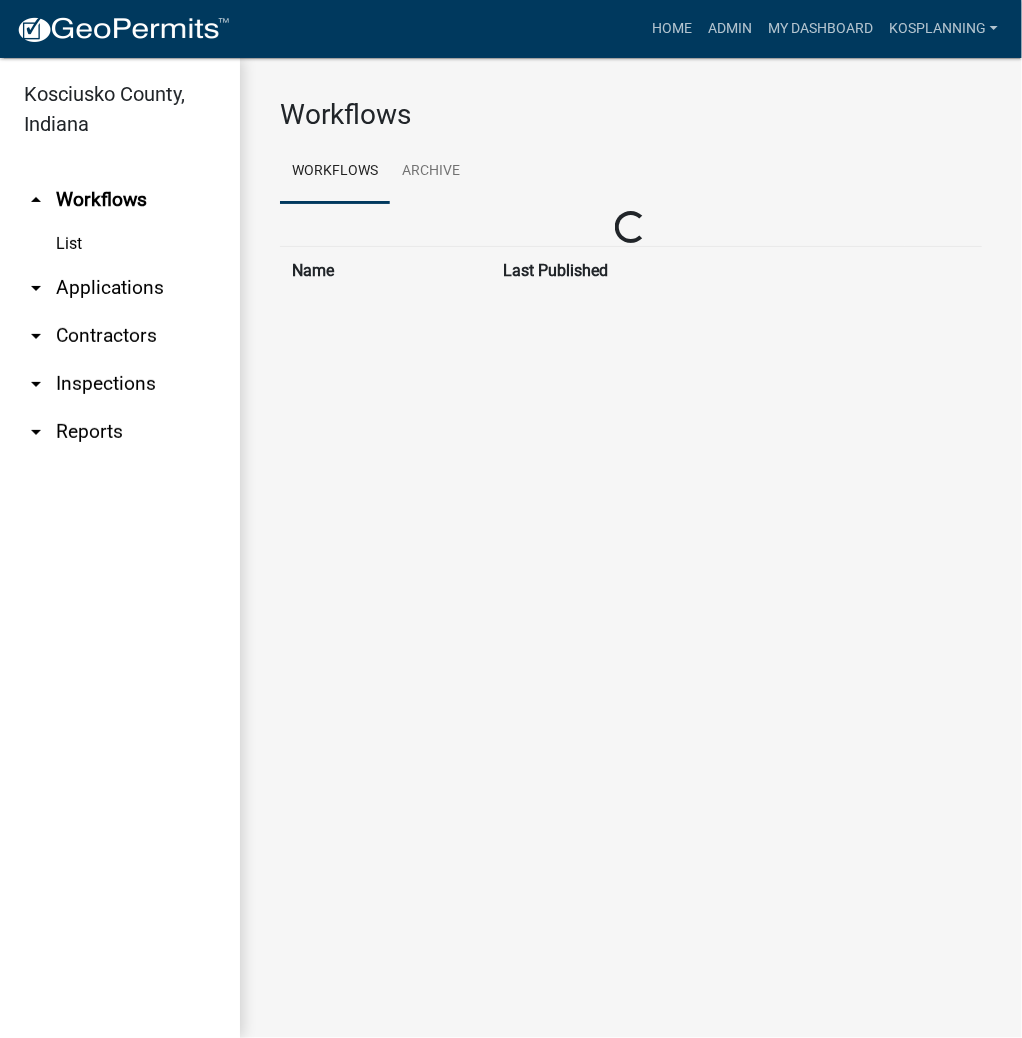 click on "arrow_drop_down   Applications" at bounding box center [120, 288] 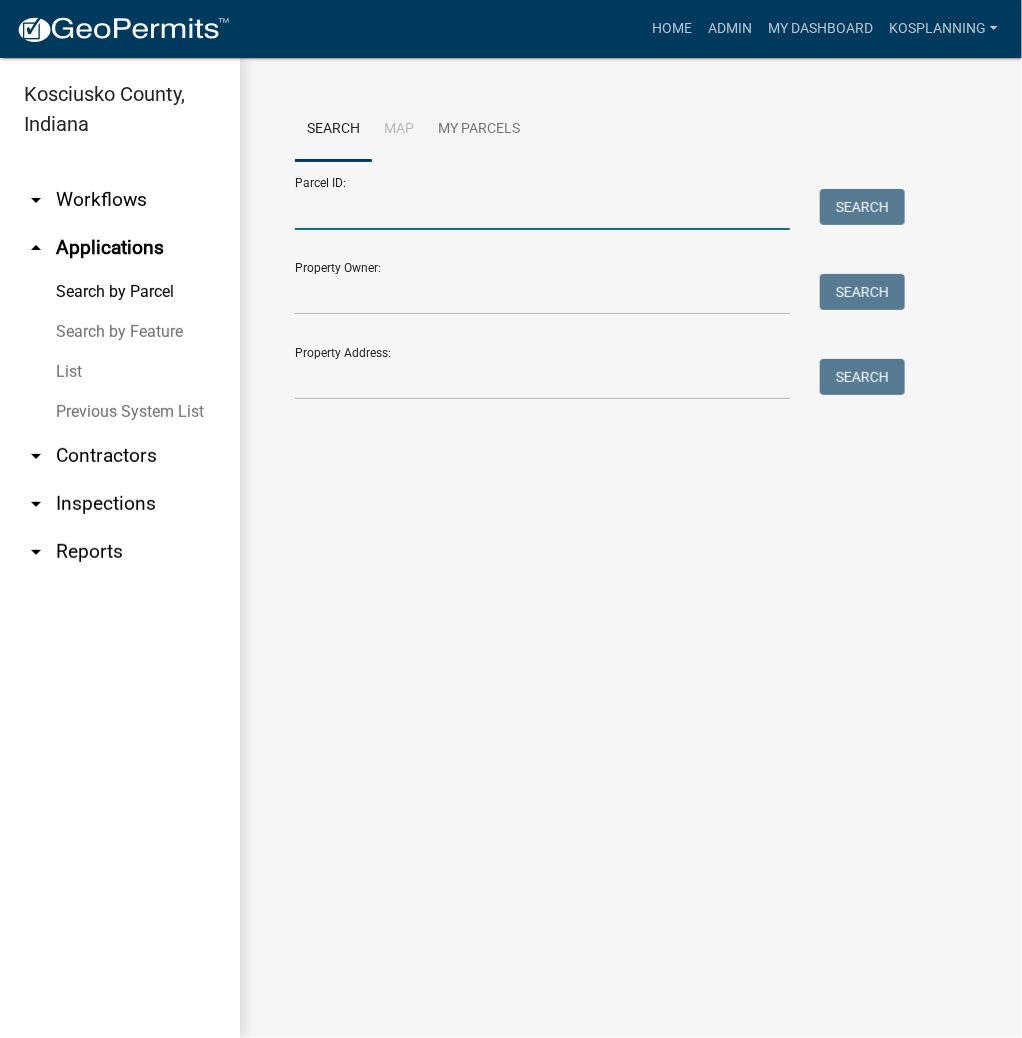 click on "Parcel ID:" at bounding box center [542, 209] 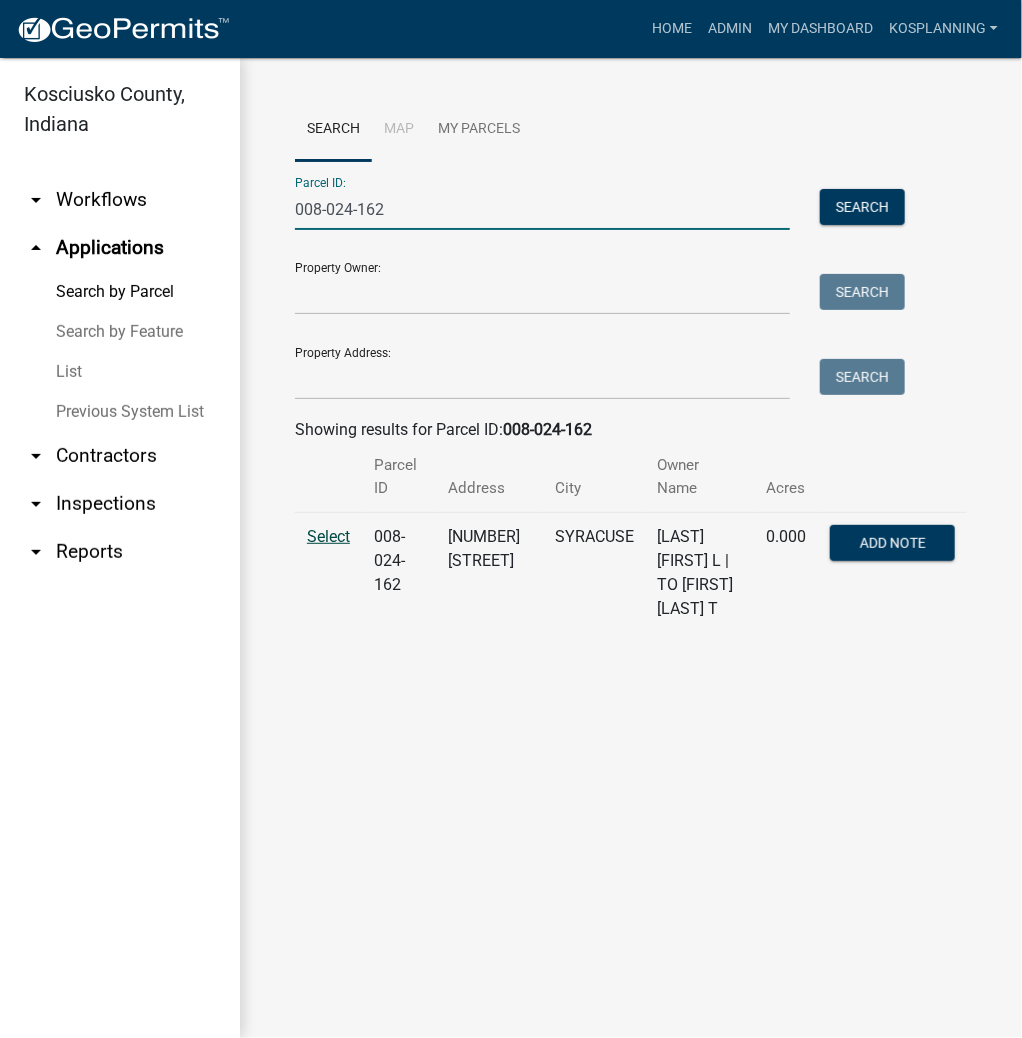 click on "Select" at bounding box center [328, 536] 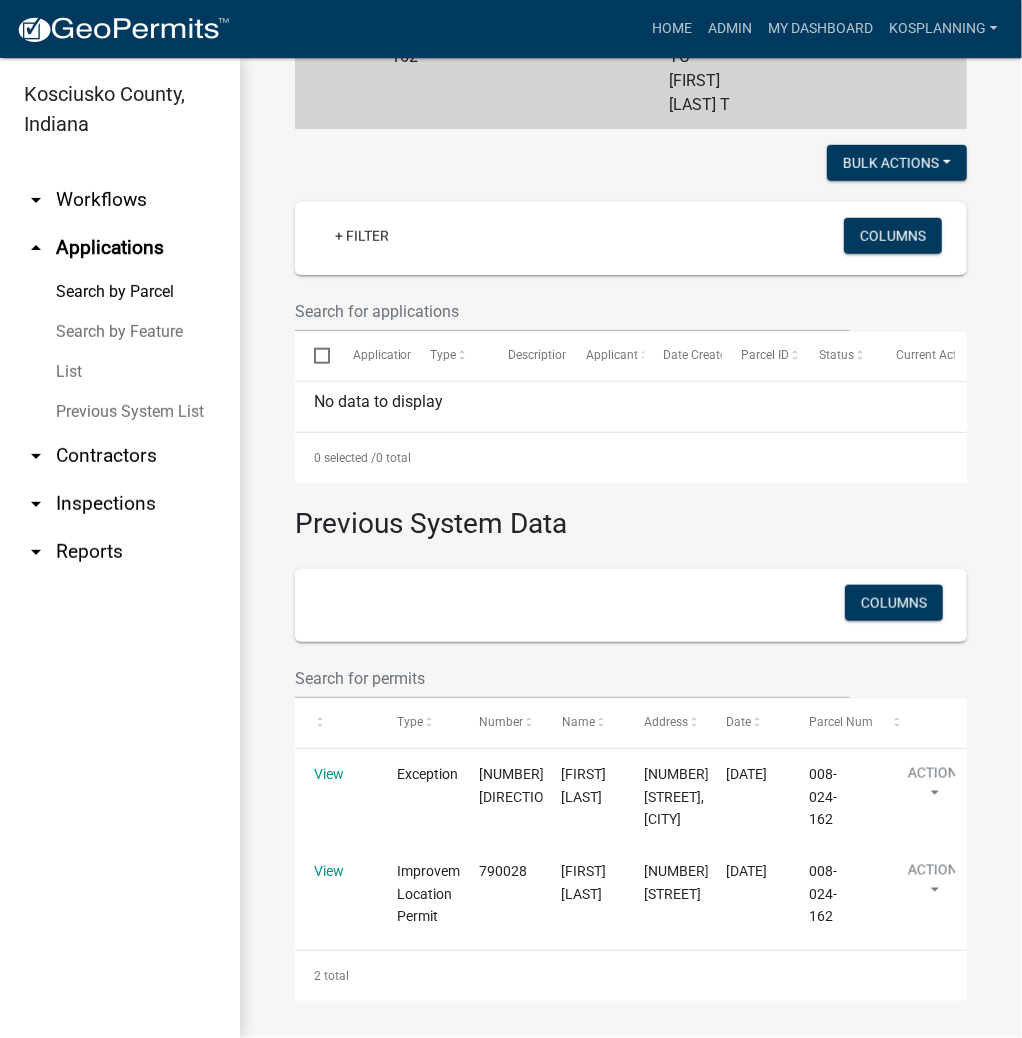 scroll, scrollTop: 528, scrollLeft: 0, axis: vertical 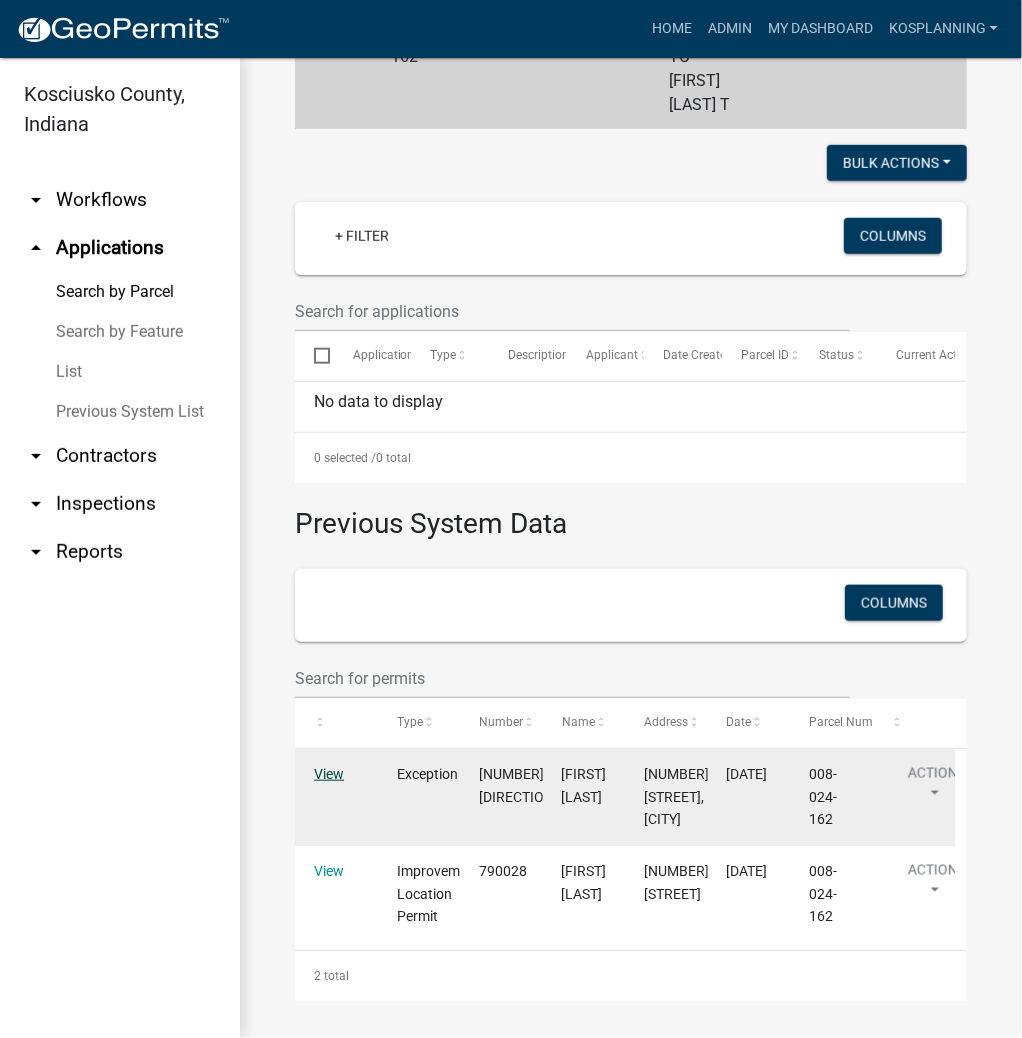click on "View" at bounding box center (329, 774) 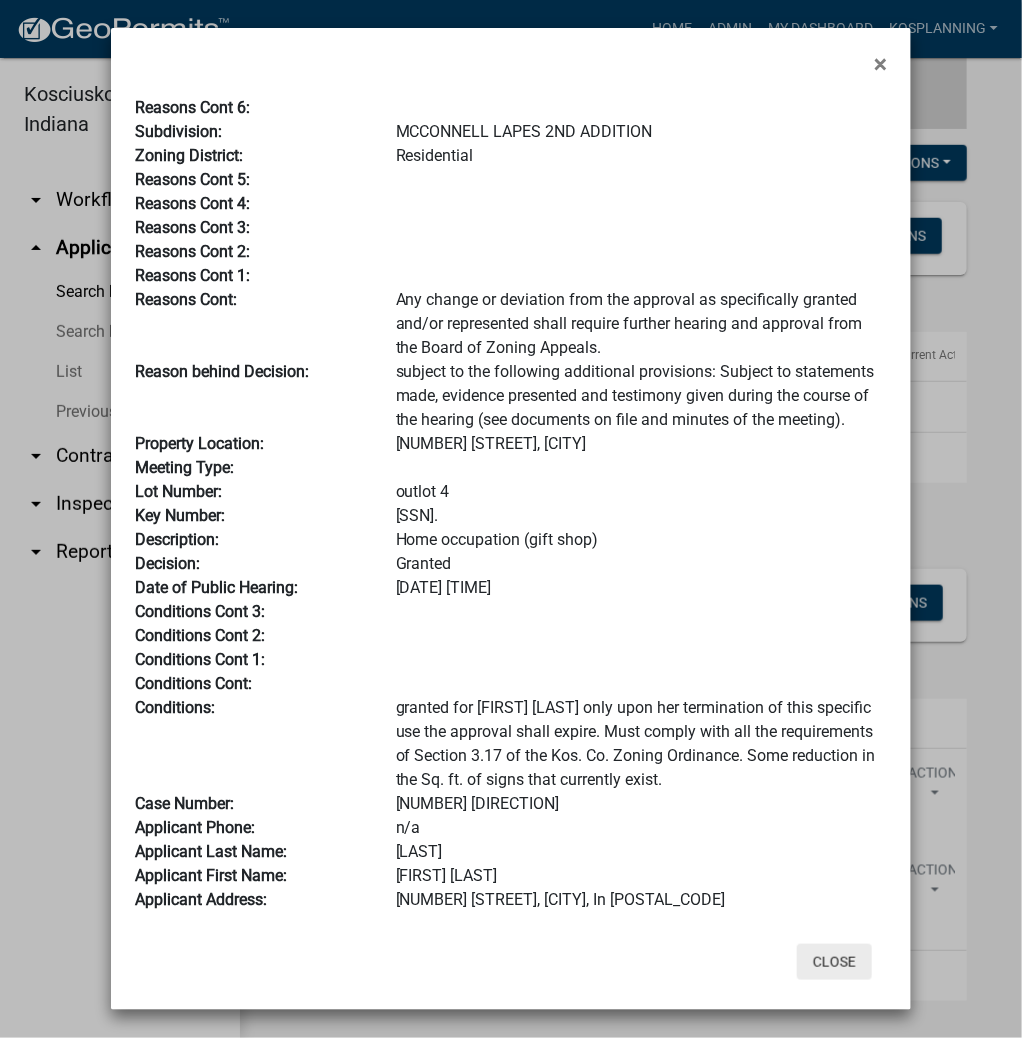 click on "Close" 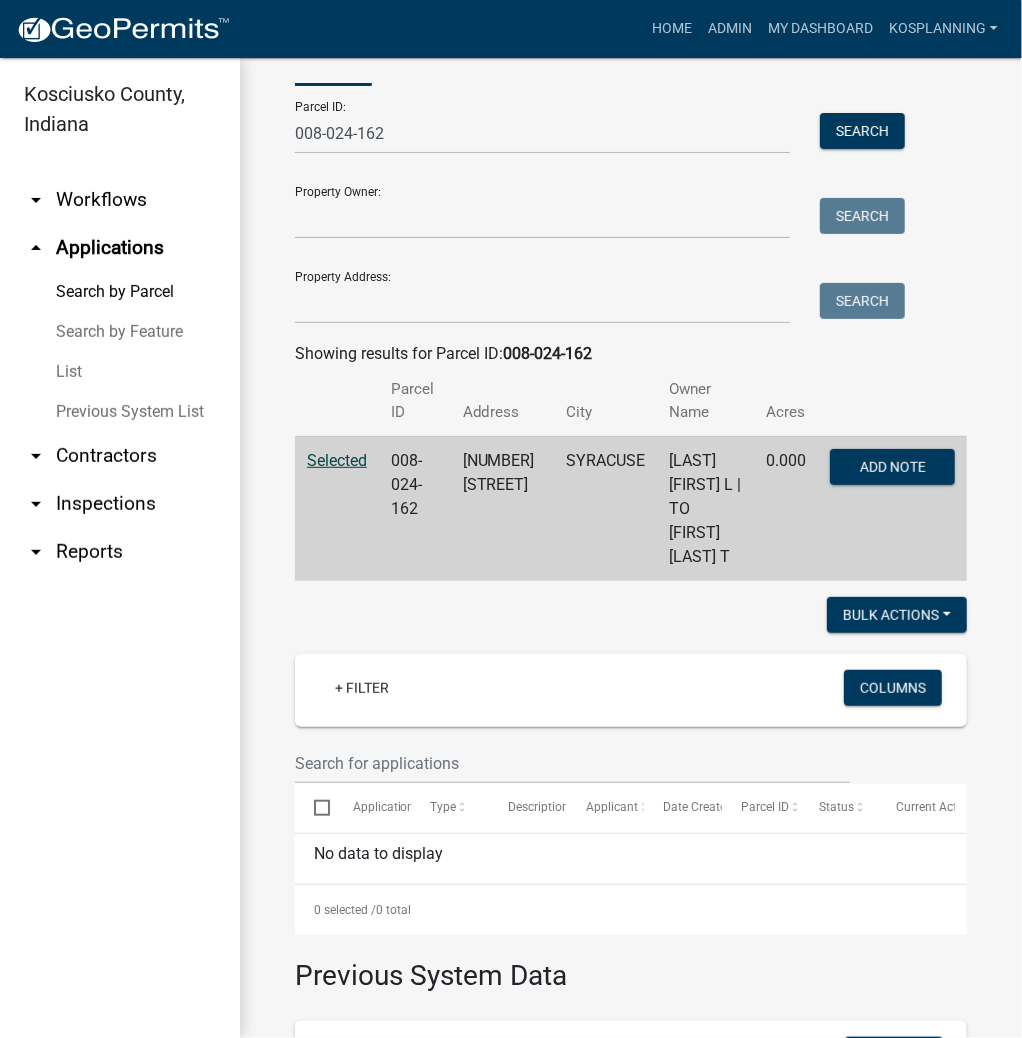 scroll, scrollTop: 0, scrollLeft: 0, axis: both 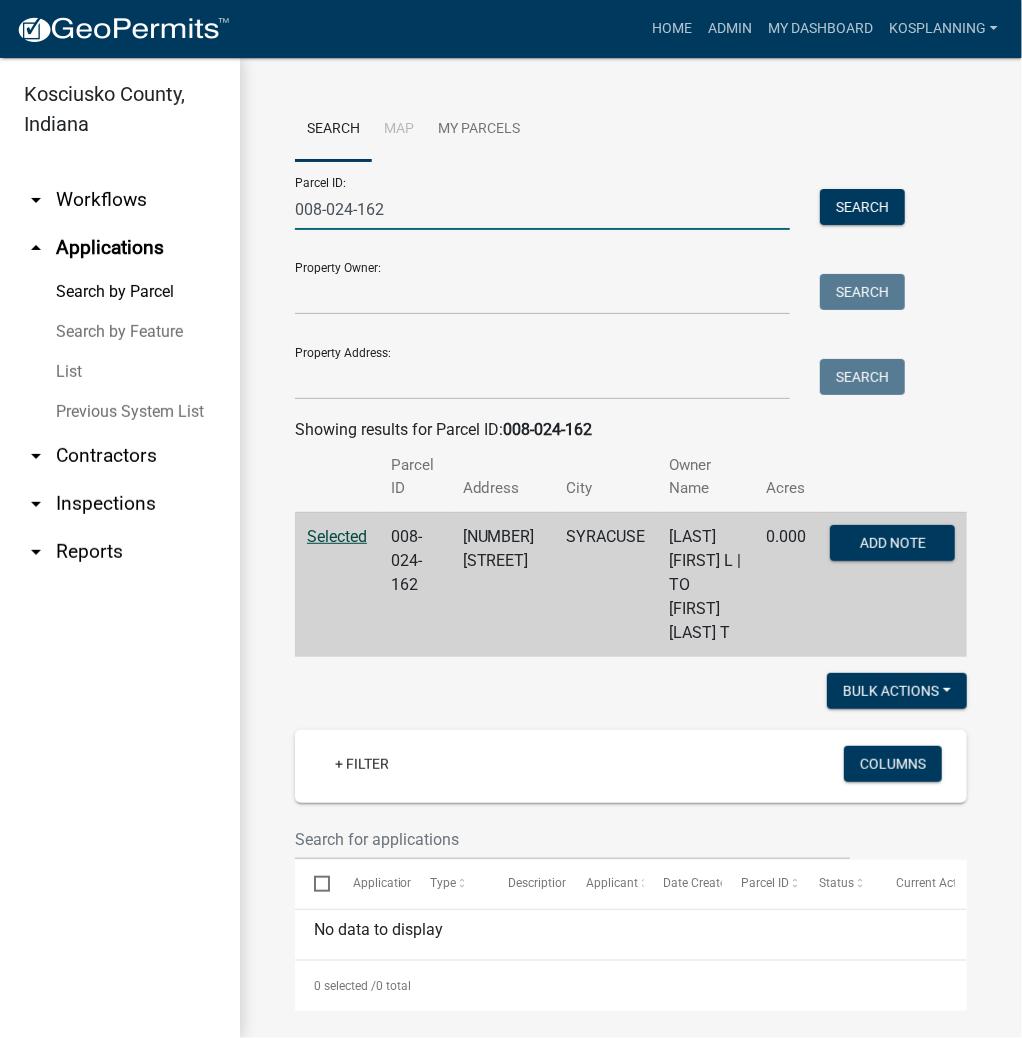 click on "008-024-162" at bounding box center [542, 209] 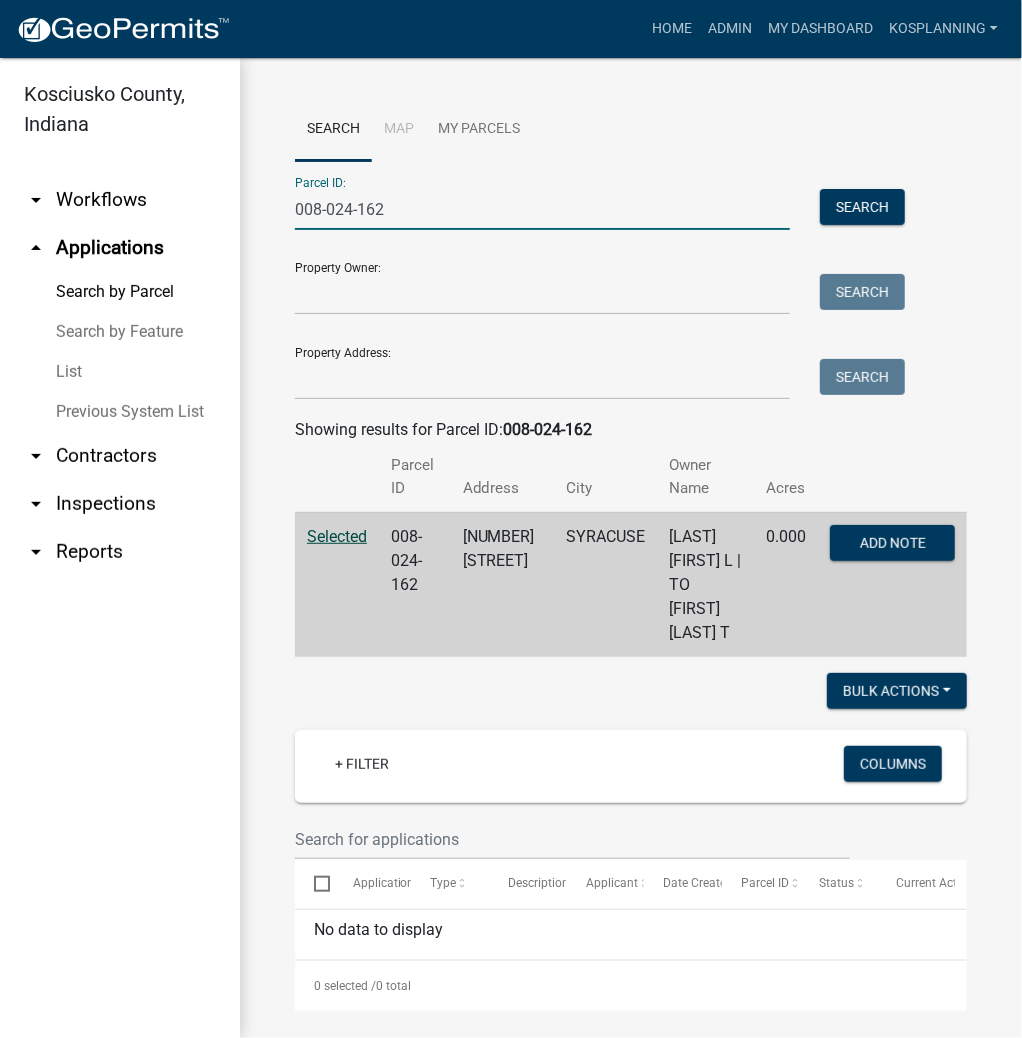 click on "008-024-162" at bounding box center (542, 209) 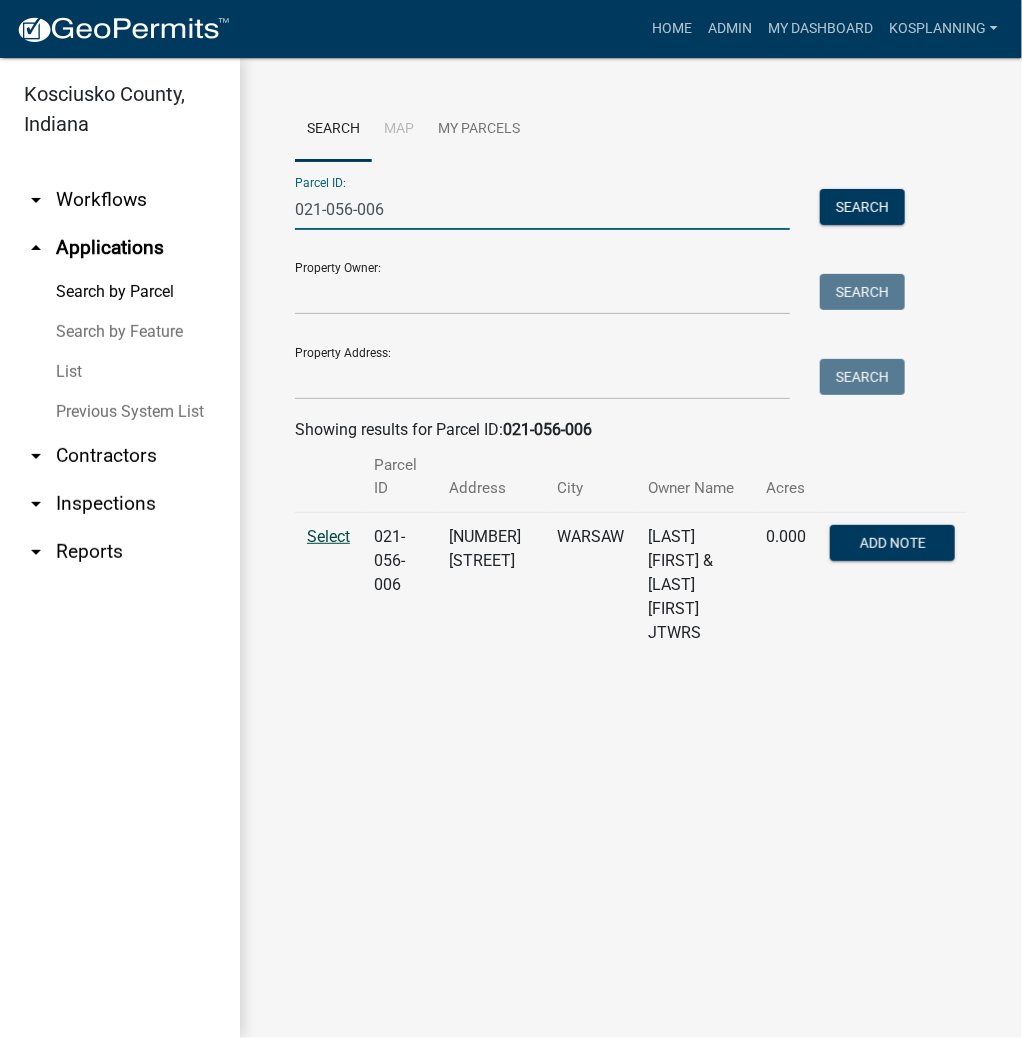 type on "021-056-006" 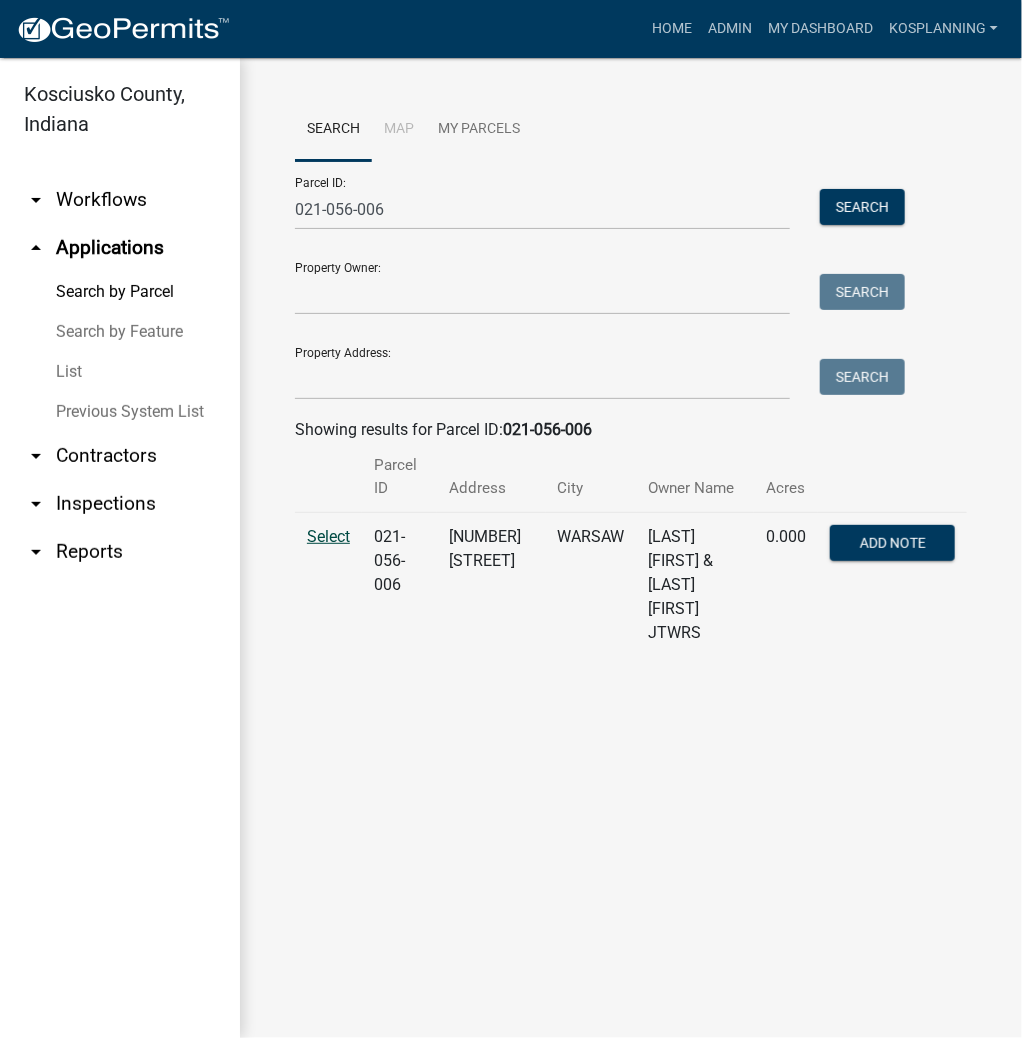 click on "Select" at bounding box center (328, 536) 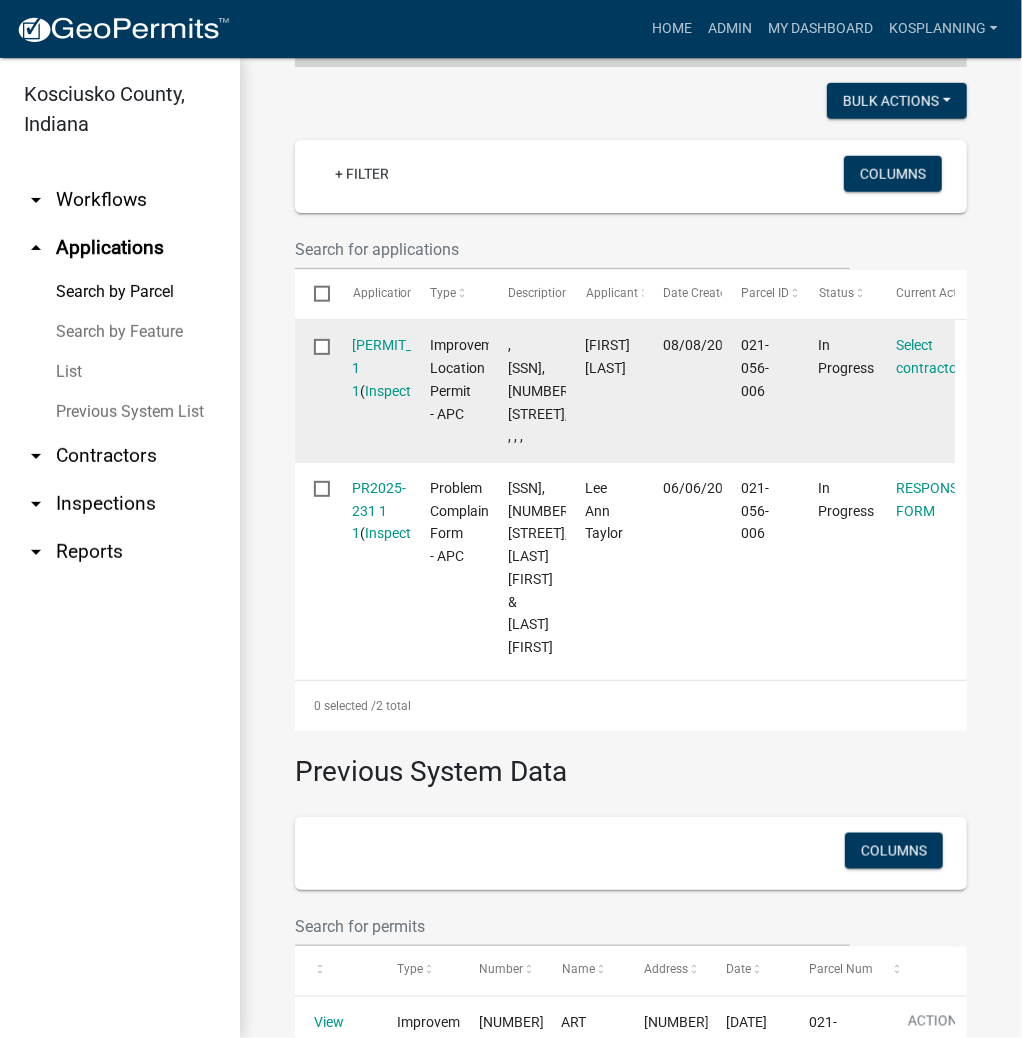 scroll, scrollTop: 640, scrollLeft: 0, axis: vertical 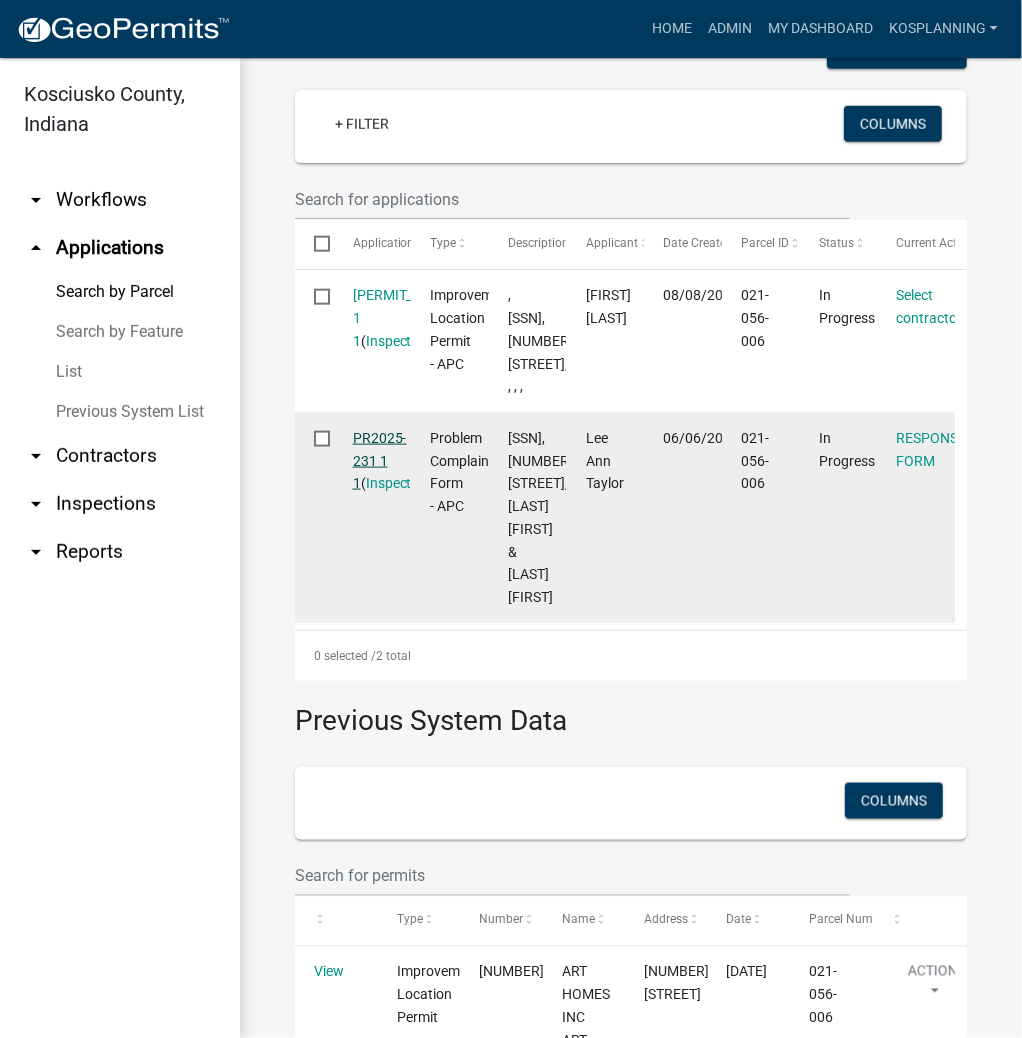 click on "PR2025-231 1 1" 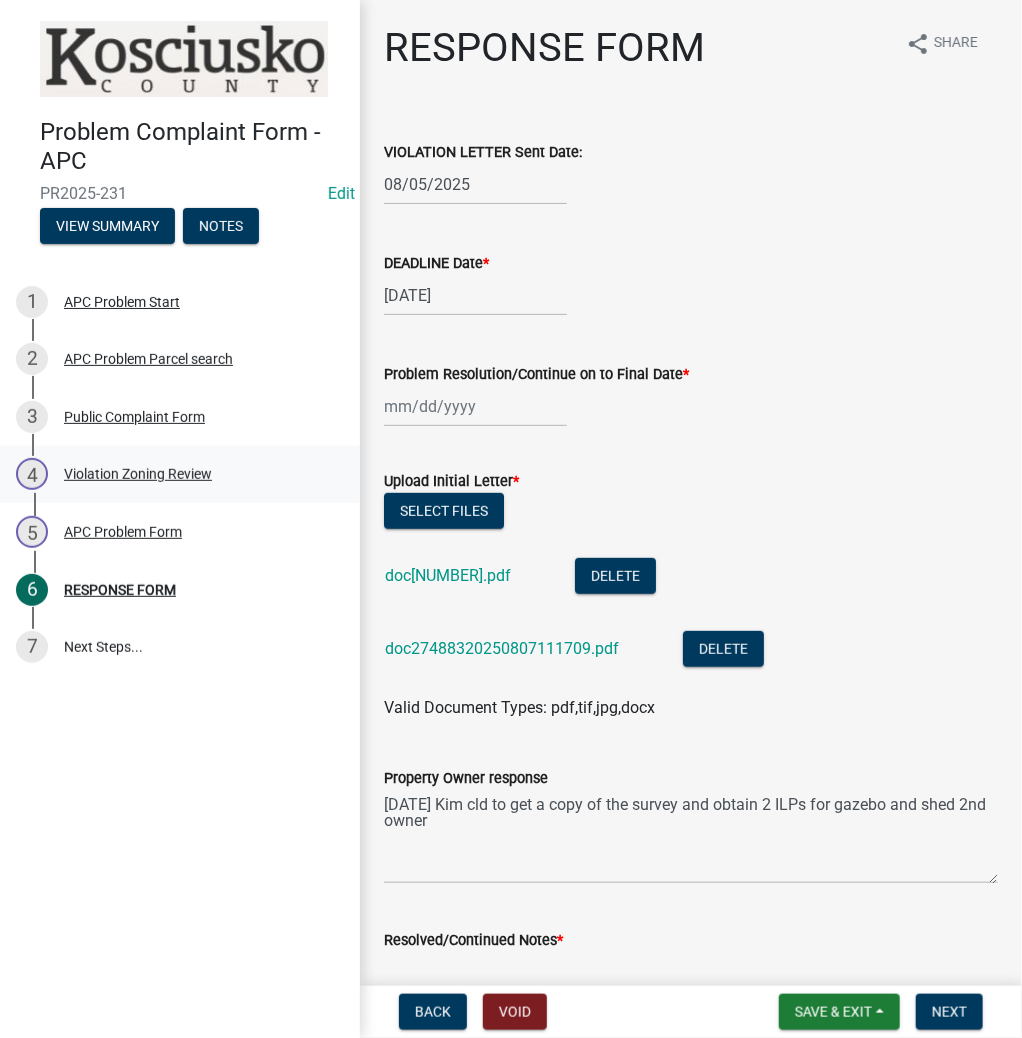 click on "Violation Zoning Review" at bounding box center [138, 474] 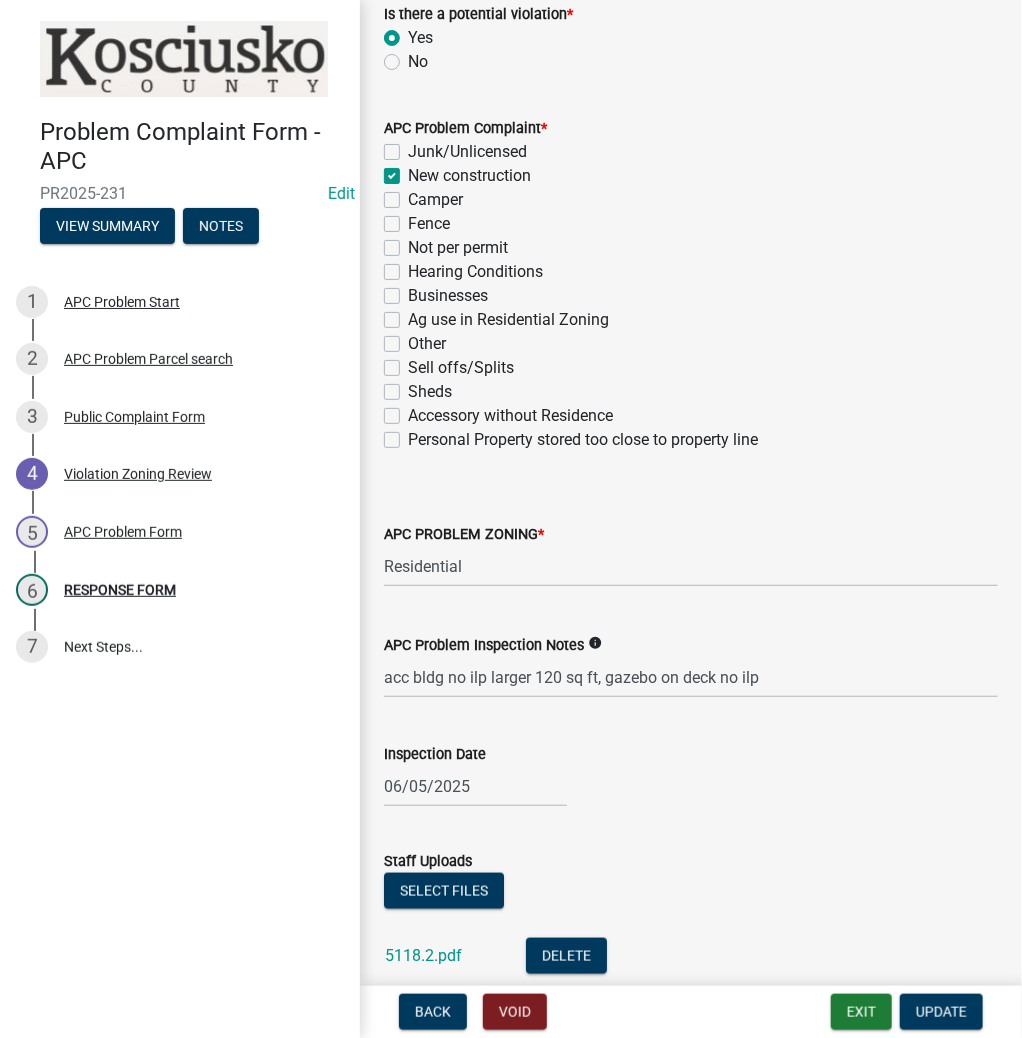 scroll, scrollTop: 400, scrollLeft: 0, axis: vertical 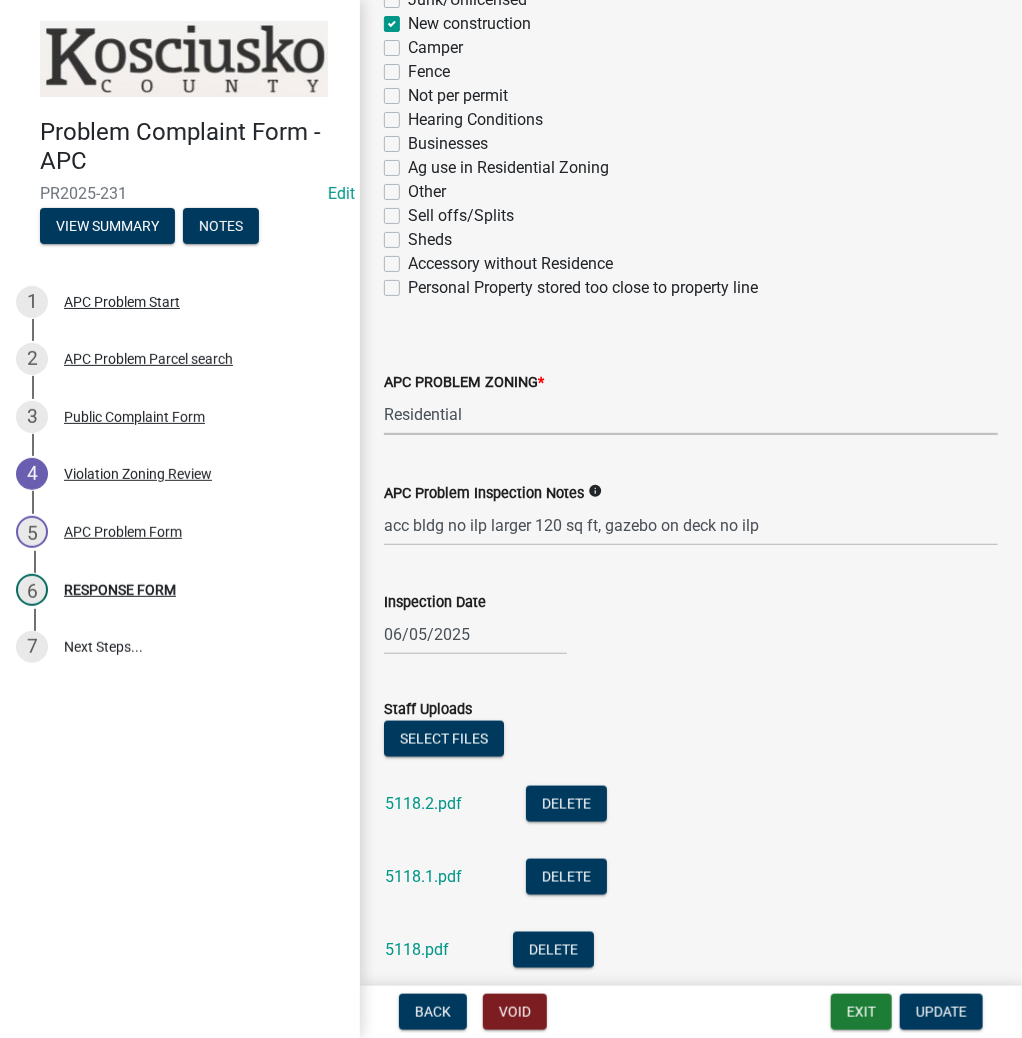 click on "Select Item...   Agricultural   Agricultural 2   Commercial   Environmental   Industrial 1   Industrial 2   Industrial 3   Public Use   Residential" at bounding box center (691, 414) 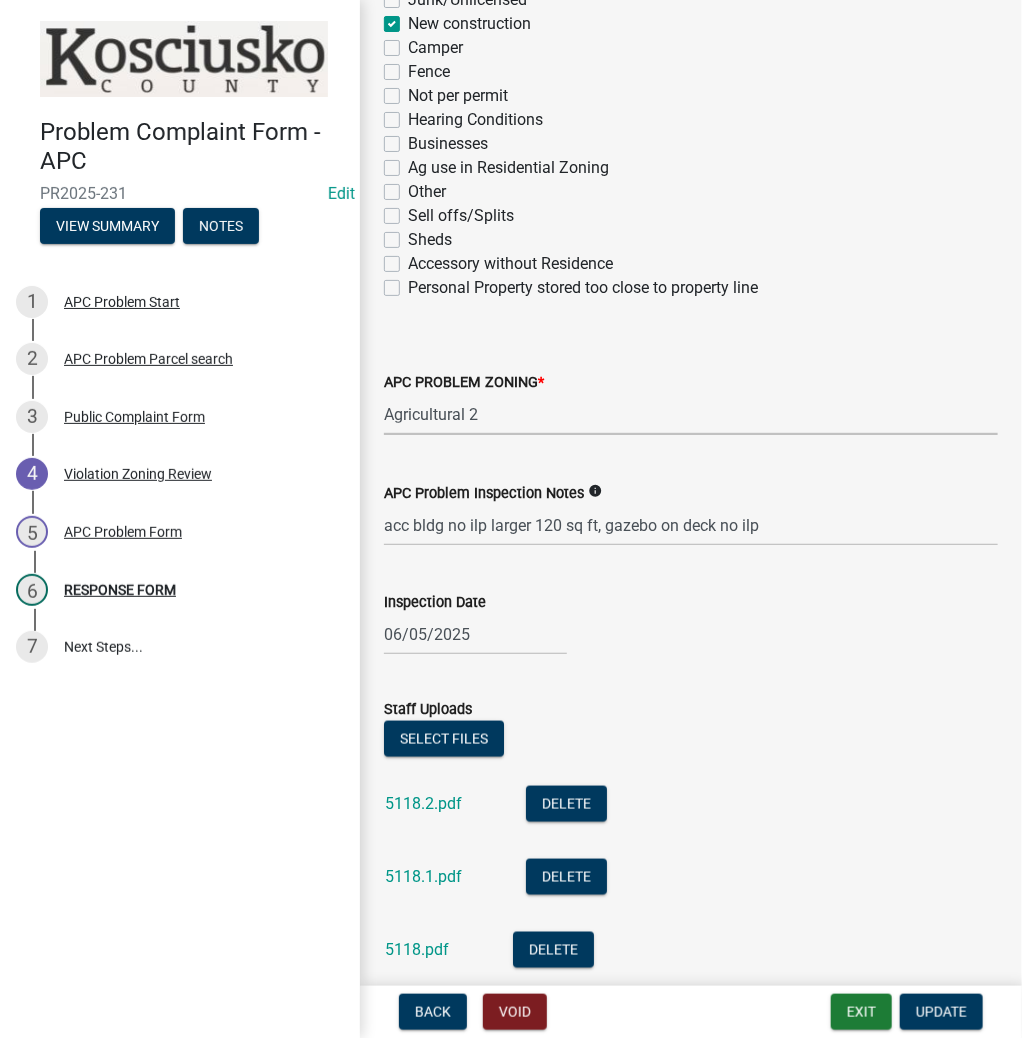 click on "Select Item...   Agricultural   Agricultural 2   Commercial   Environmental   Industrial 1   Industrial 2   Industrial 3   Public Use   Residential" at bounding box center (691, 414) 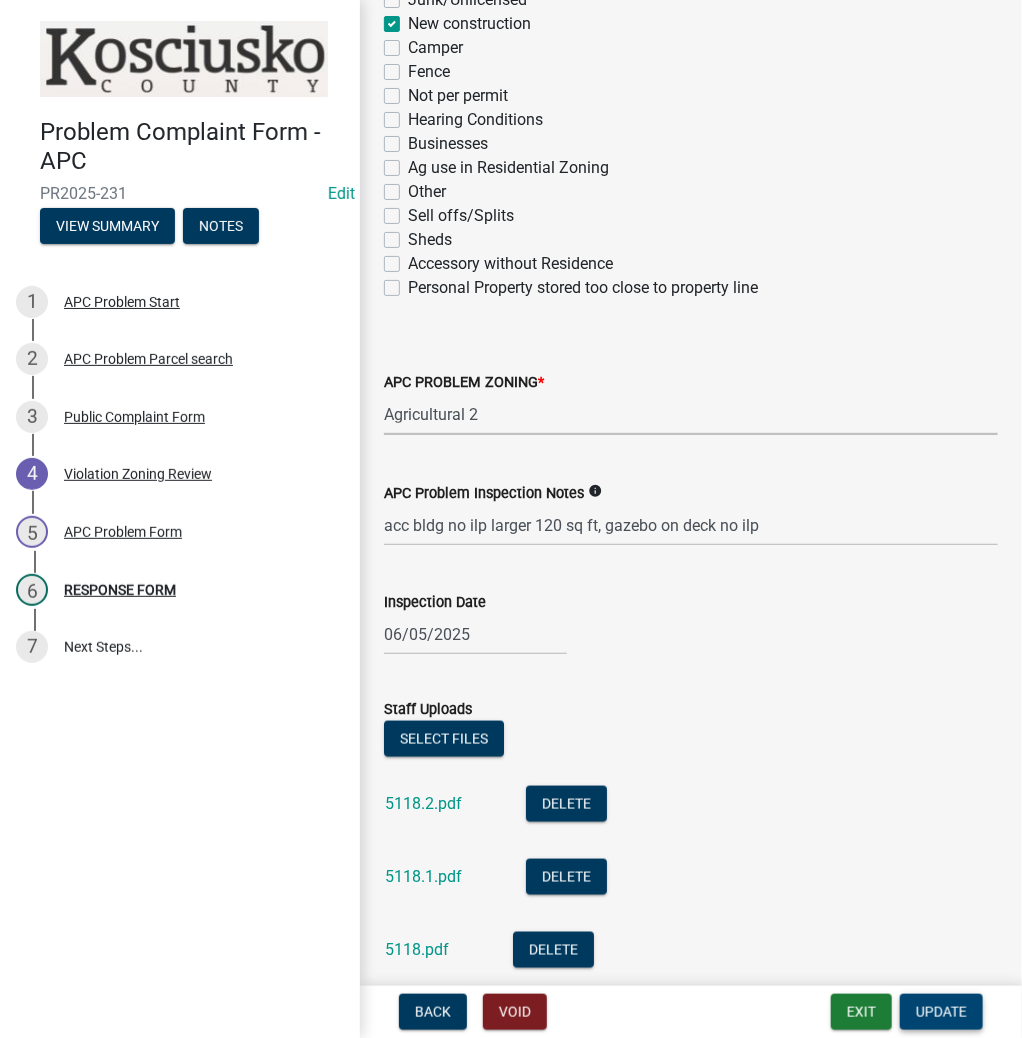 click on "Update" at bounding box center [941, 1012] 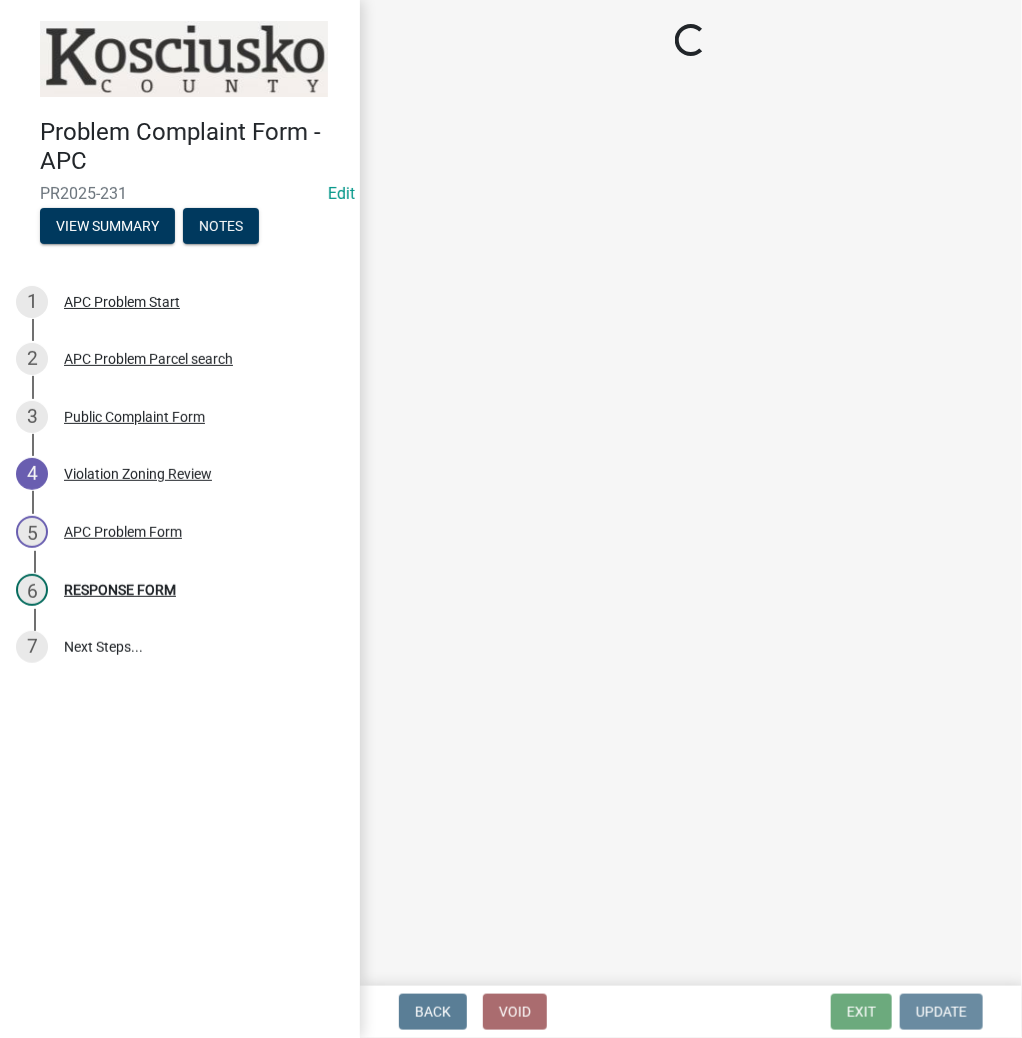 scroll, scrollTop: 0, scrollLeft: 0, axis: both 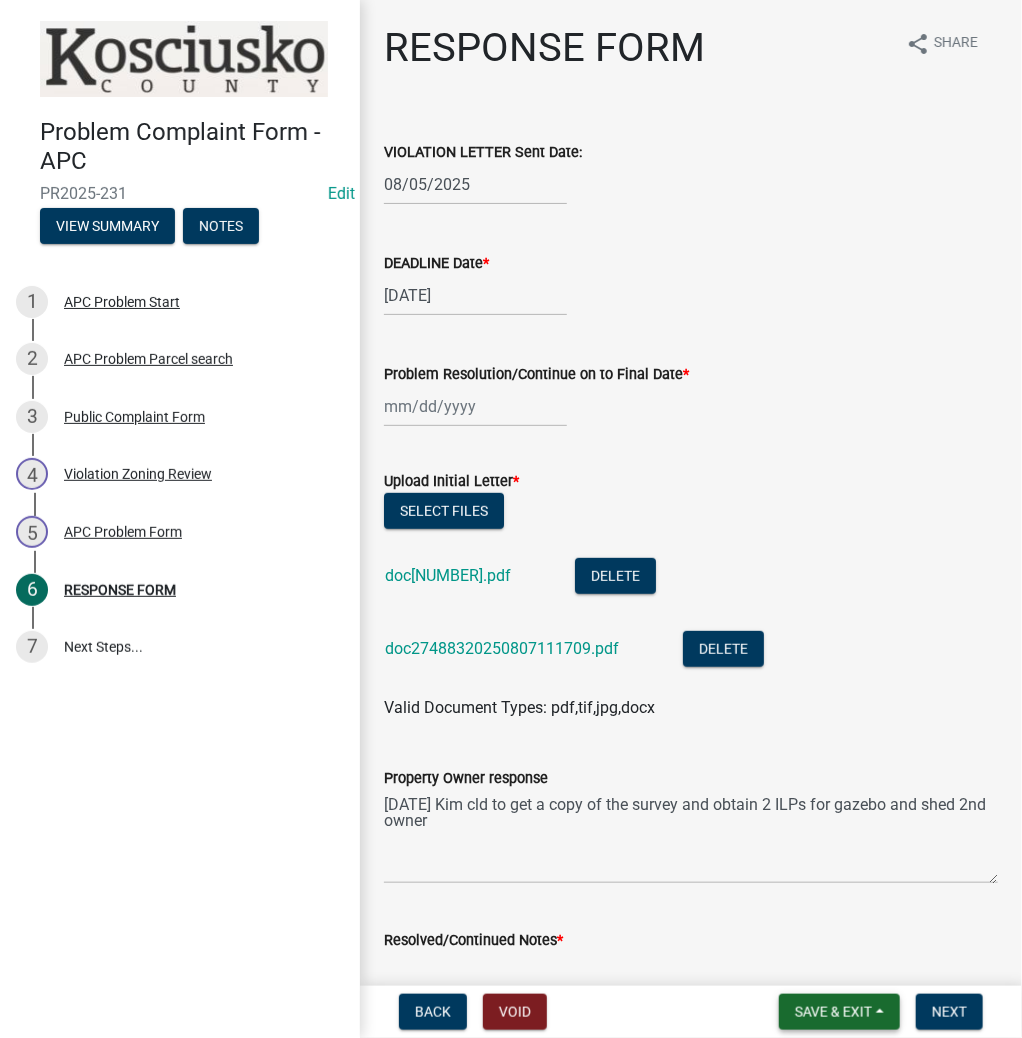click on "Save & Exit" at bounding box center (833, 1012) 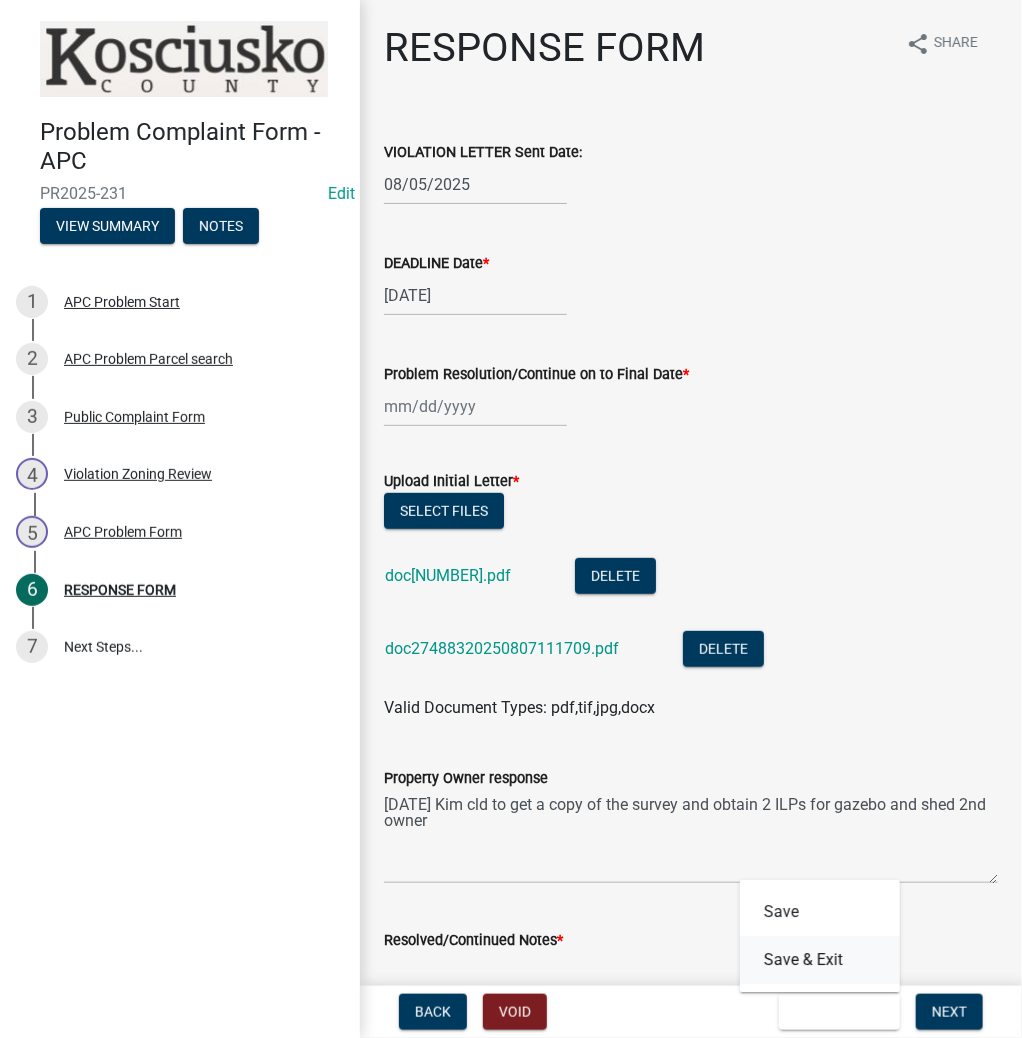 click on "Save & Exit" at bounding box center [820, 960] 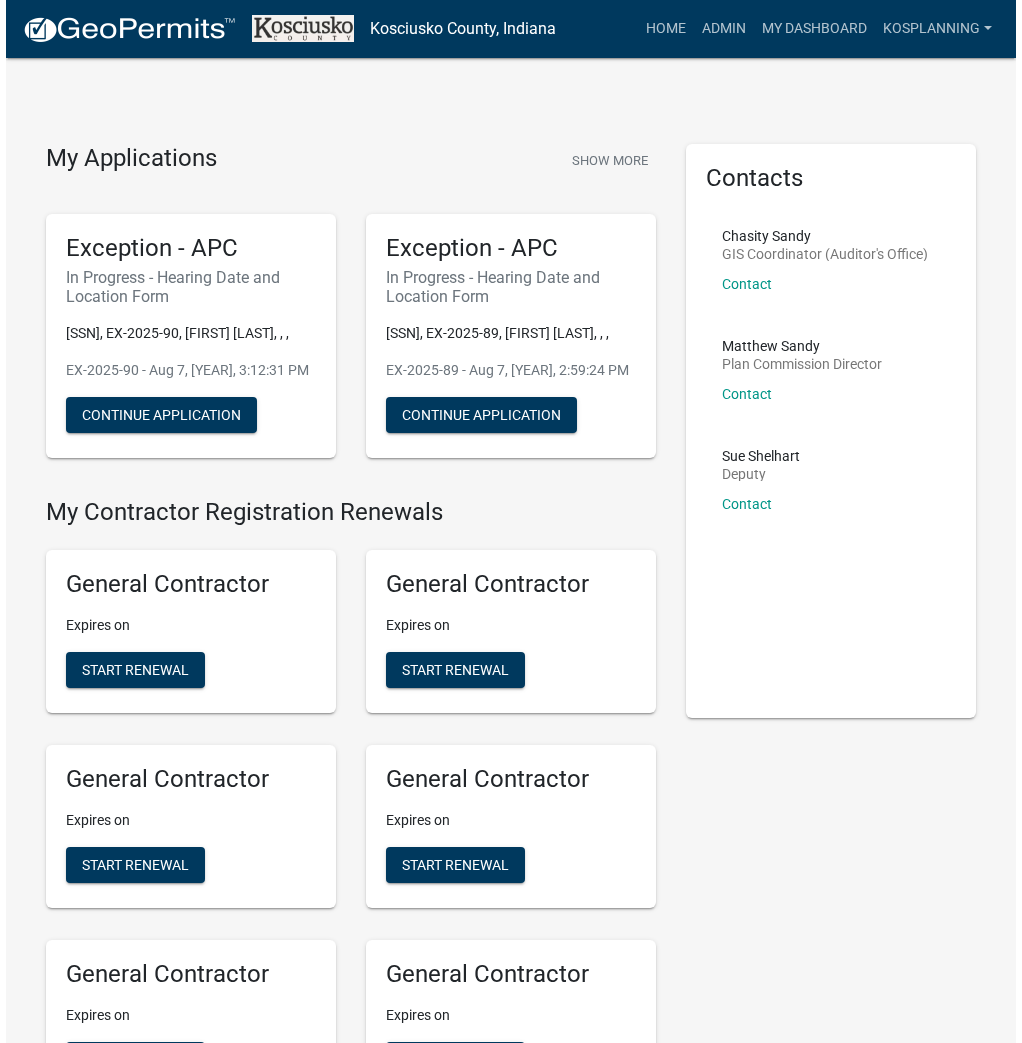 scroll, scrollTop: 0, scrollLeft: 0, axis: both 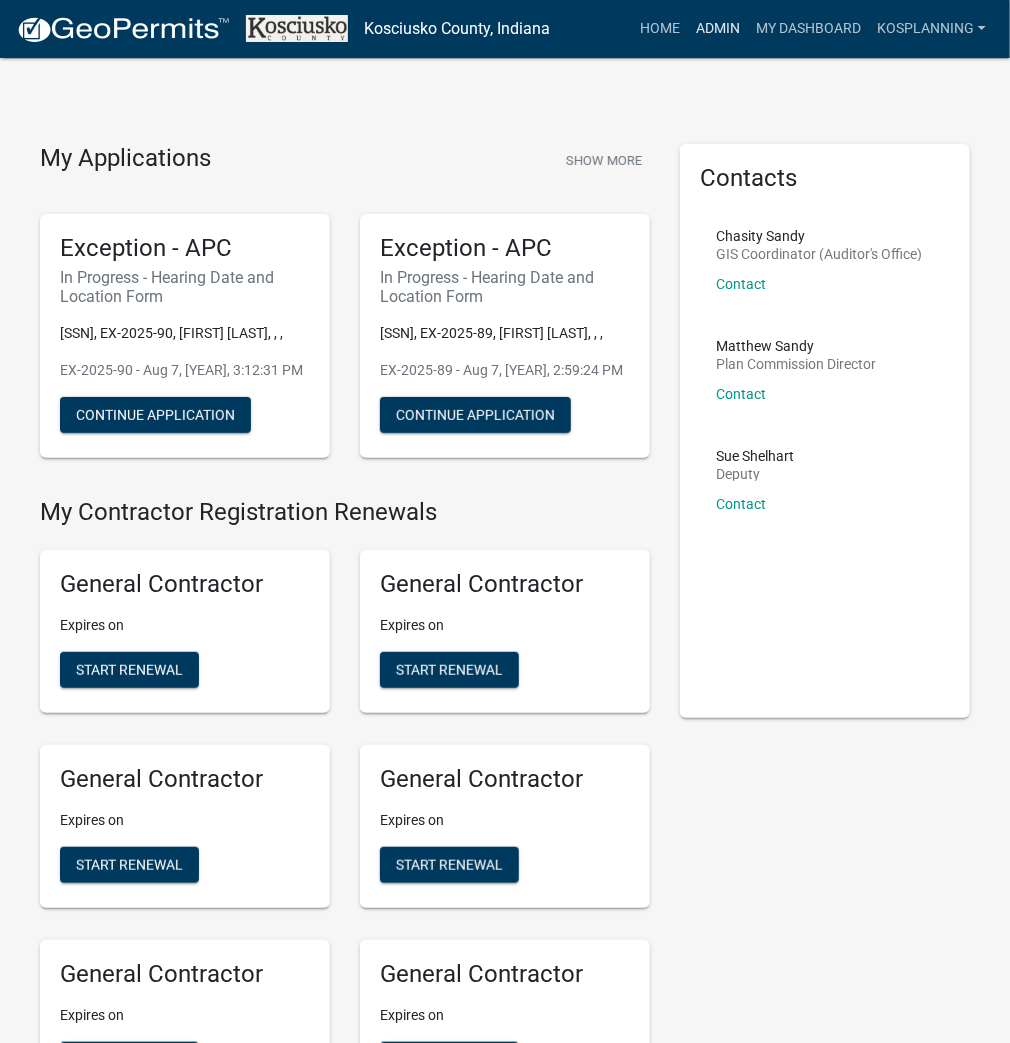 click on "Admin" at bounding box center (718, 29) 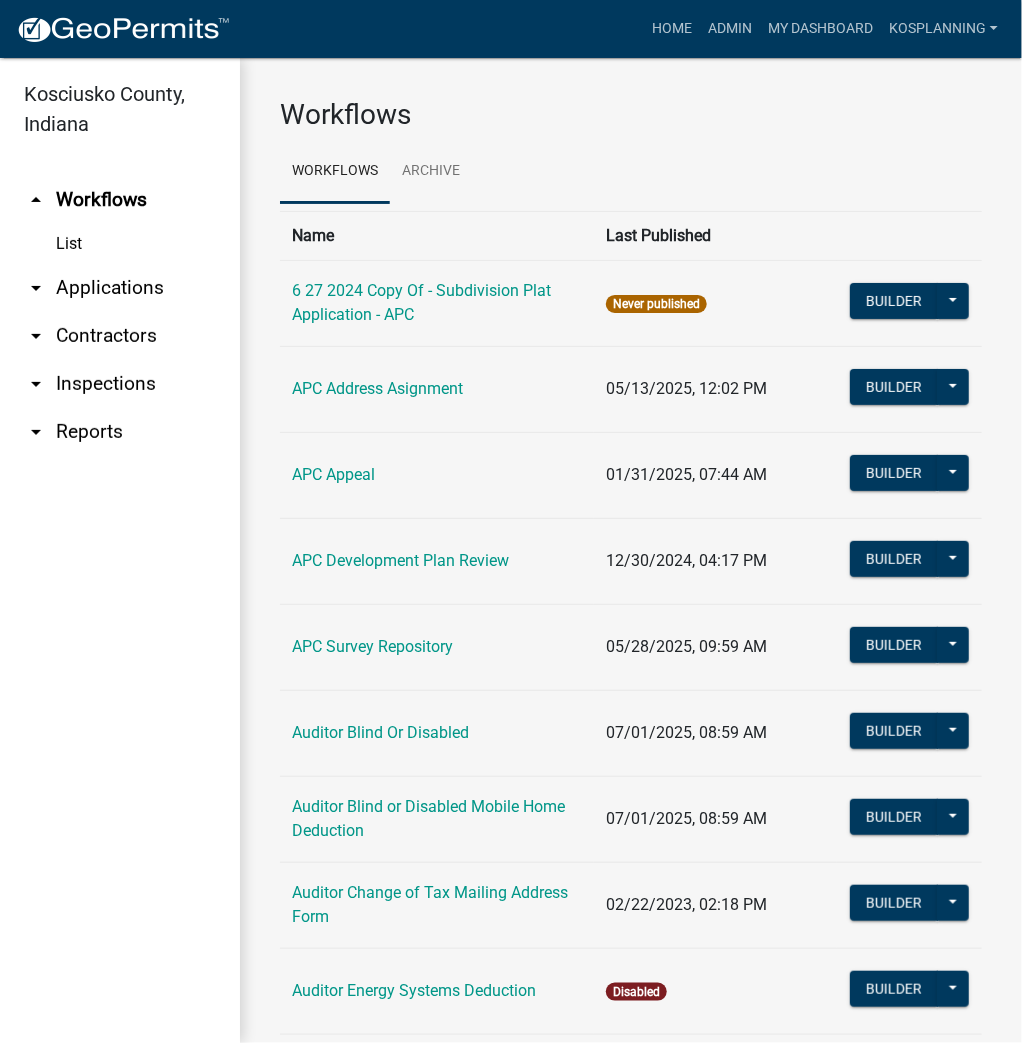 click on "arrow_drop_down   Applications" at bounding box center [120, 288] 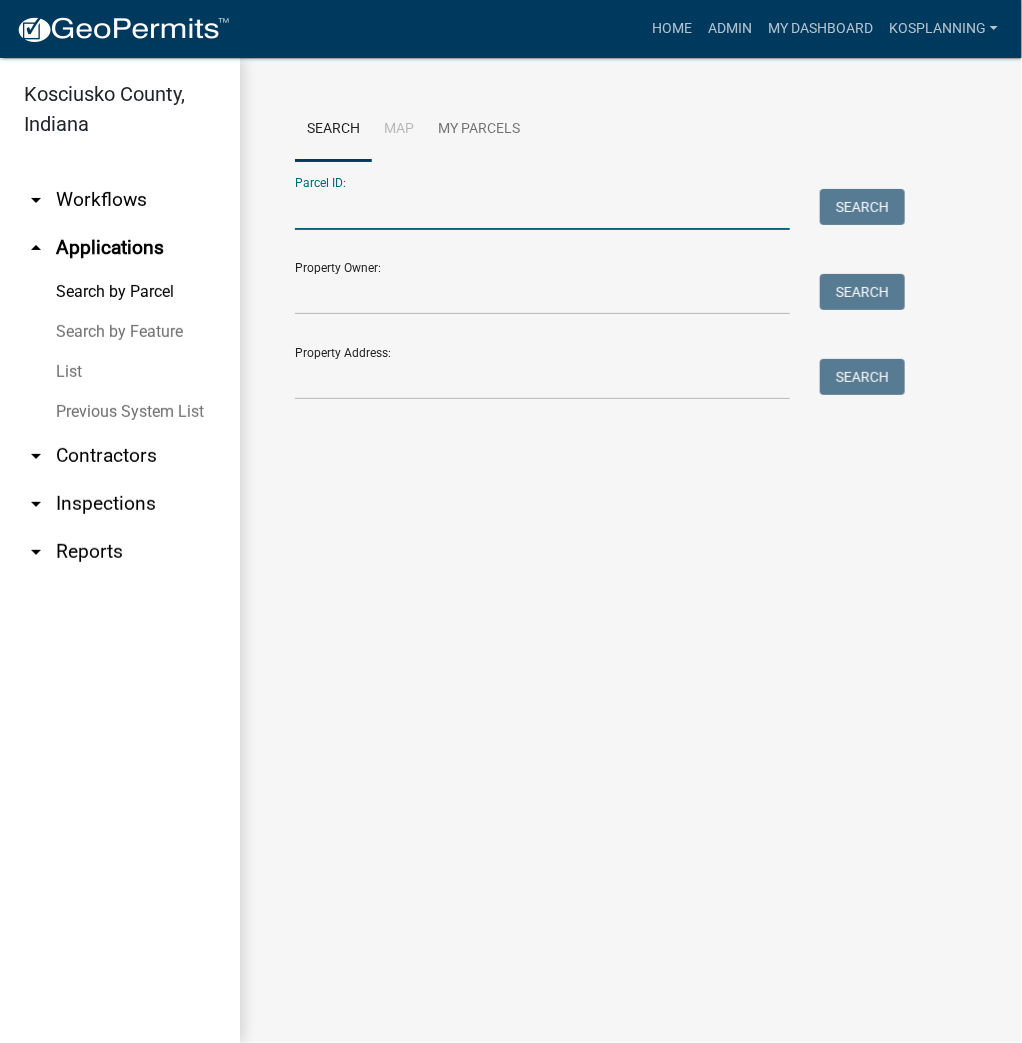click on "Parcel ID:" at bounding box center [542, 209] 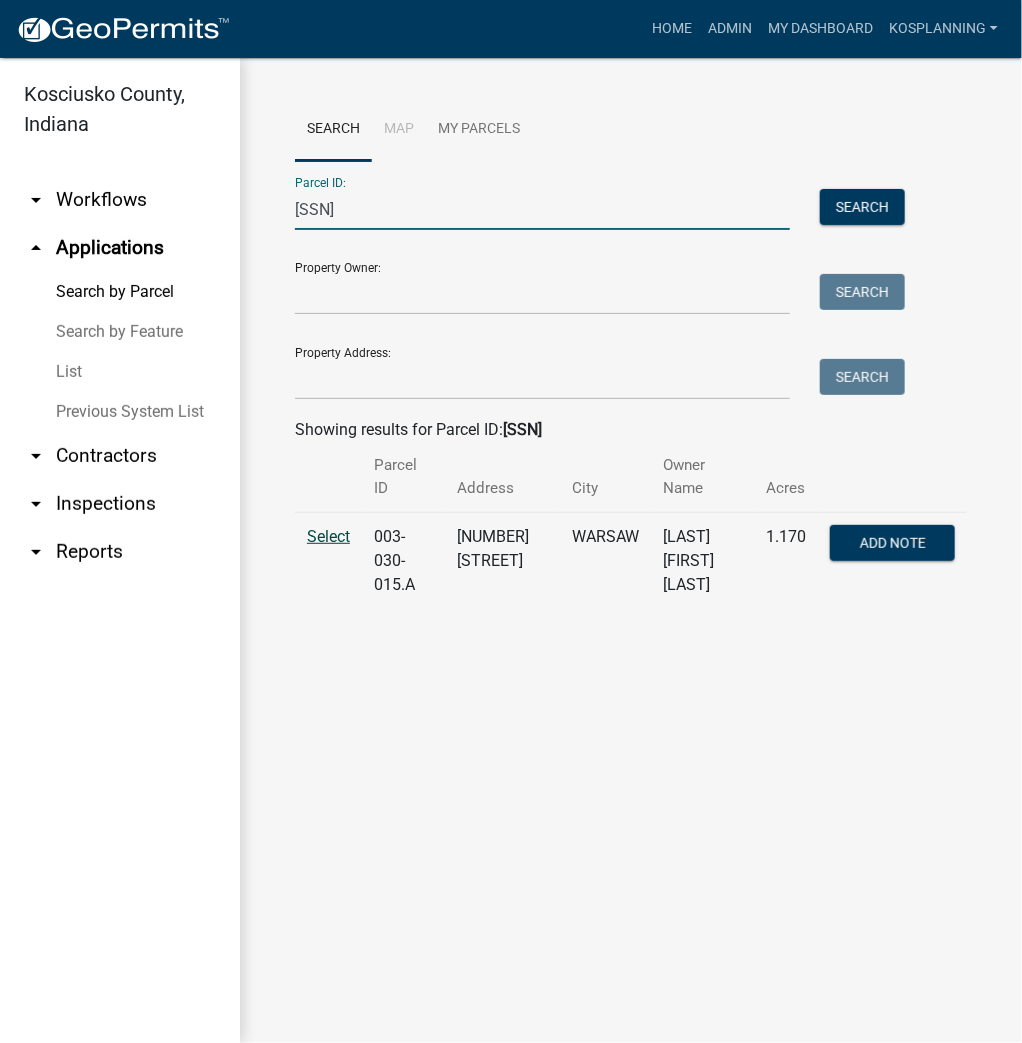type on "[SSN]" 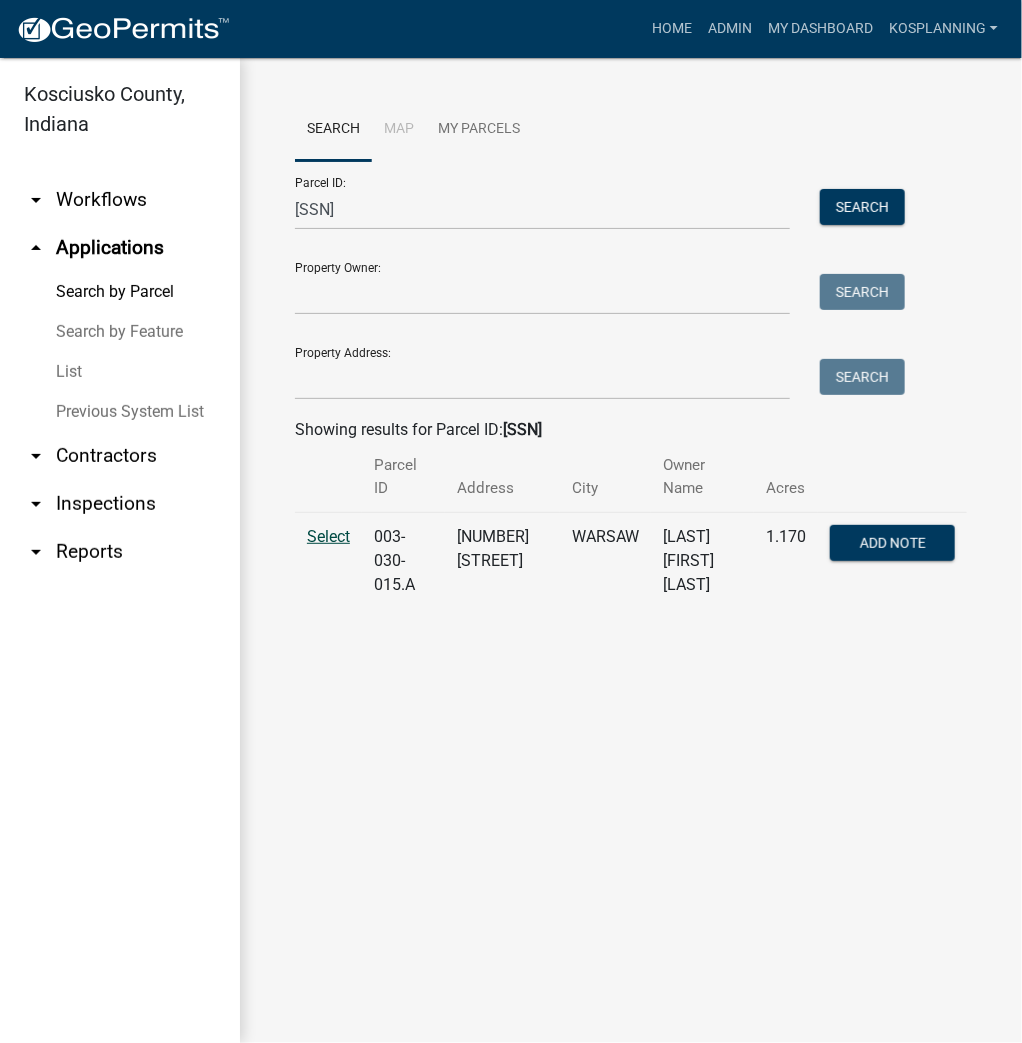 click on "Select" at bounding box center [328, 536] 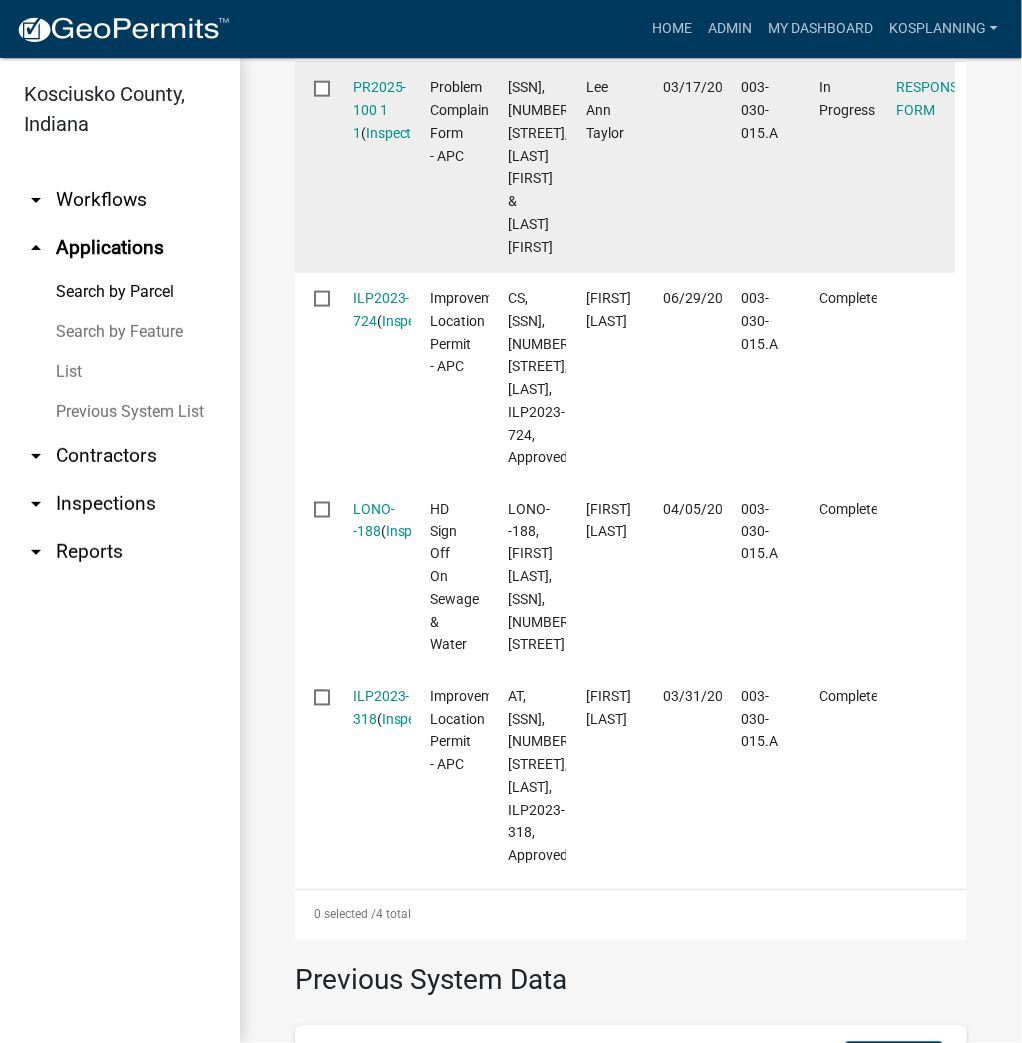 scroll, scrollTop: 720, scrollLeft: 0, axis: vertical 